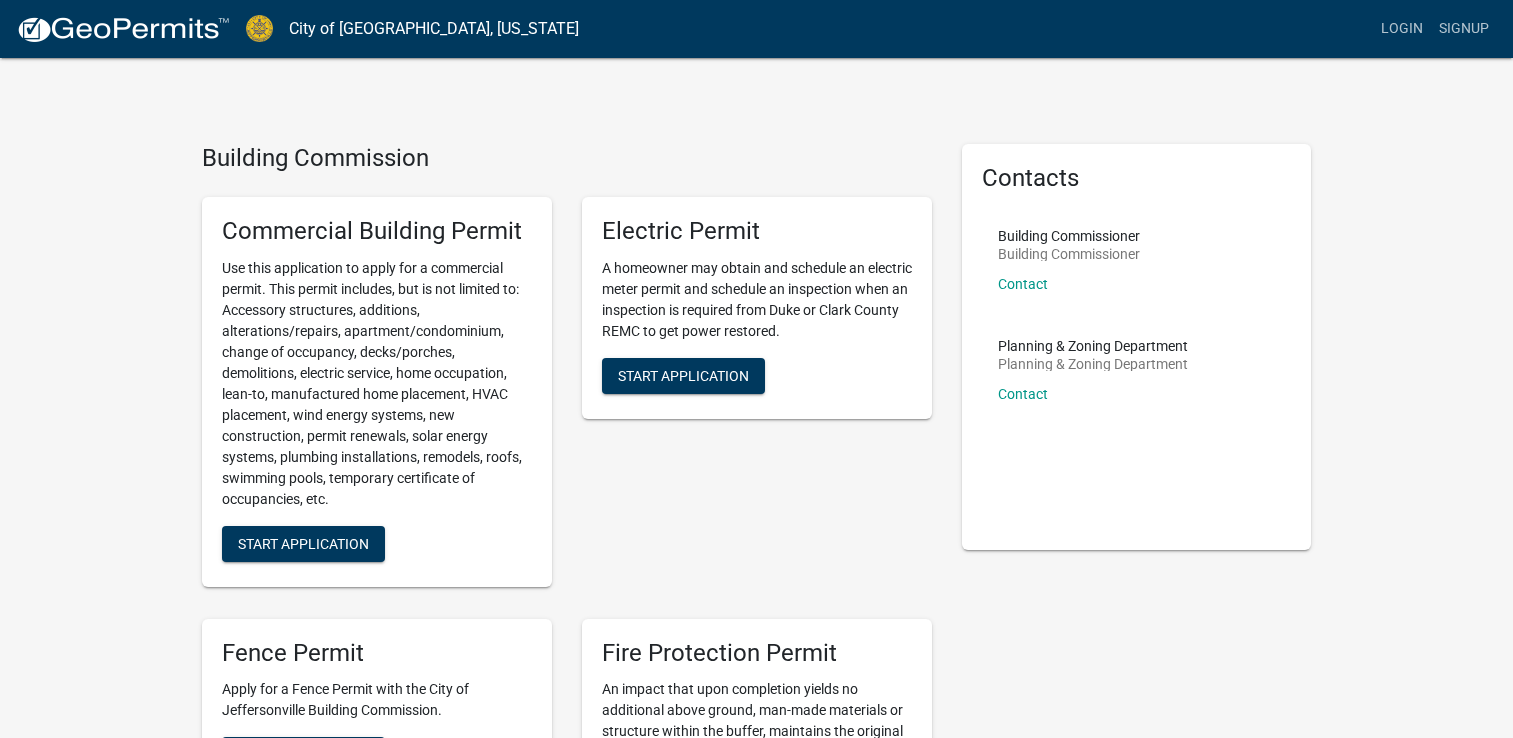 scroll, scrollTop: 0, scrollLeft: 0, axis: both 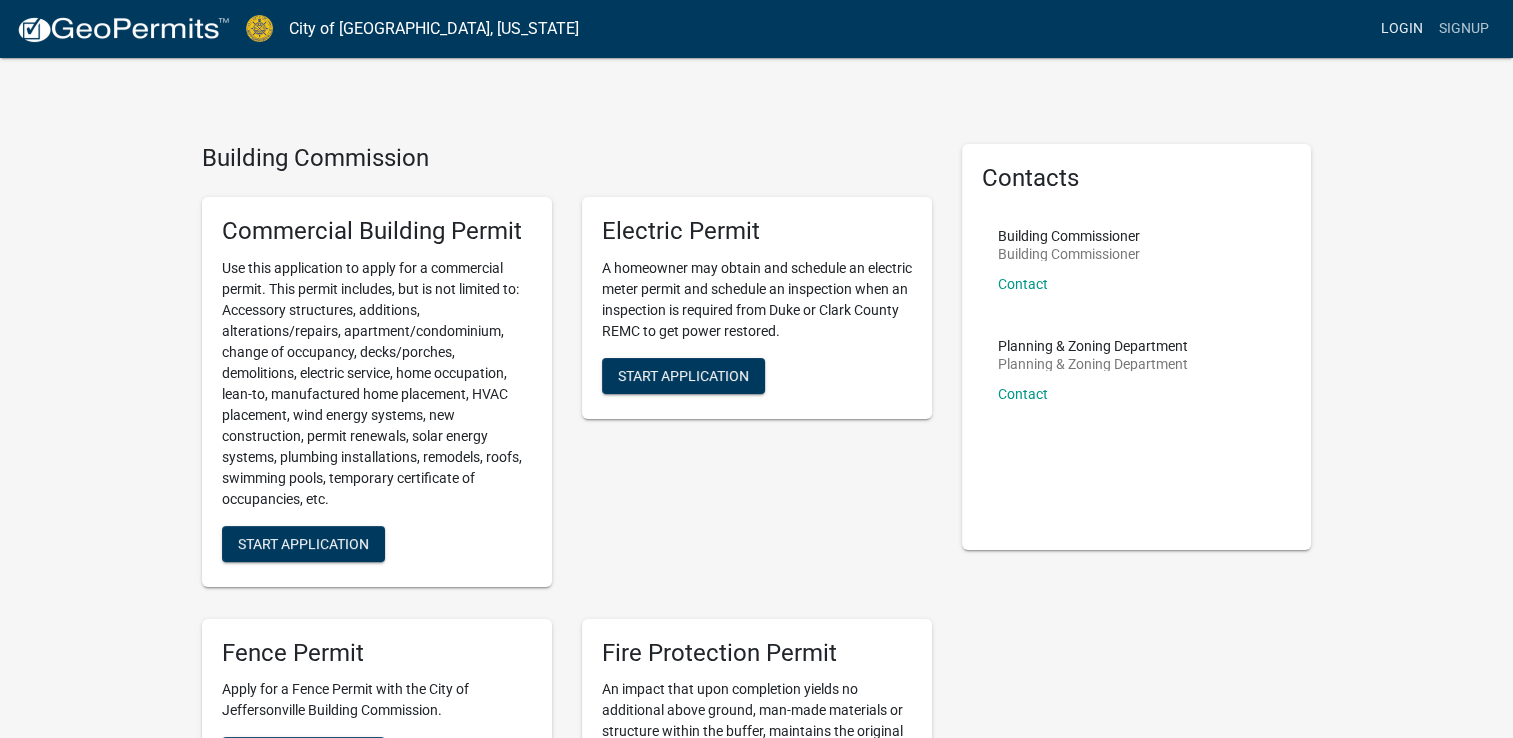 click on "Login" at bounding box center [1402, 29] 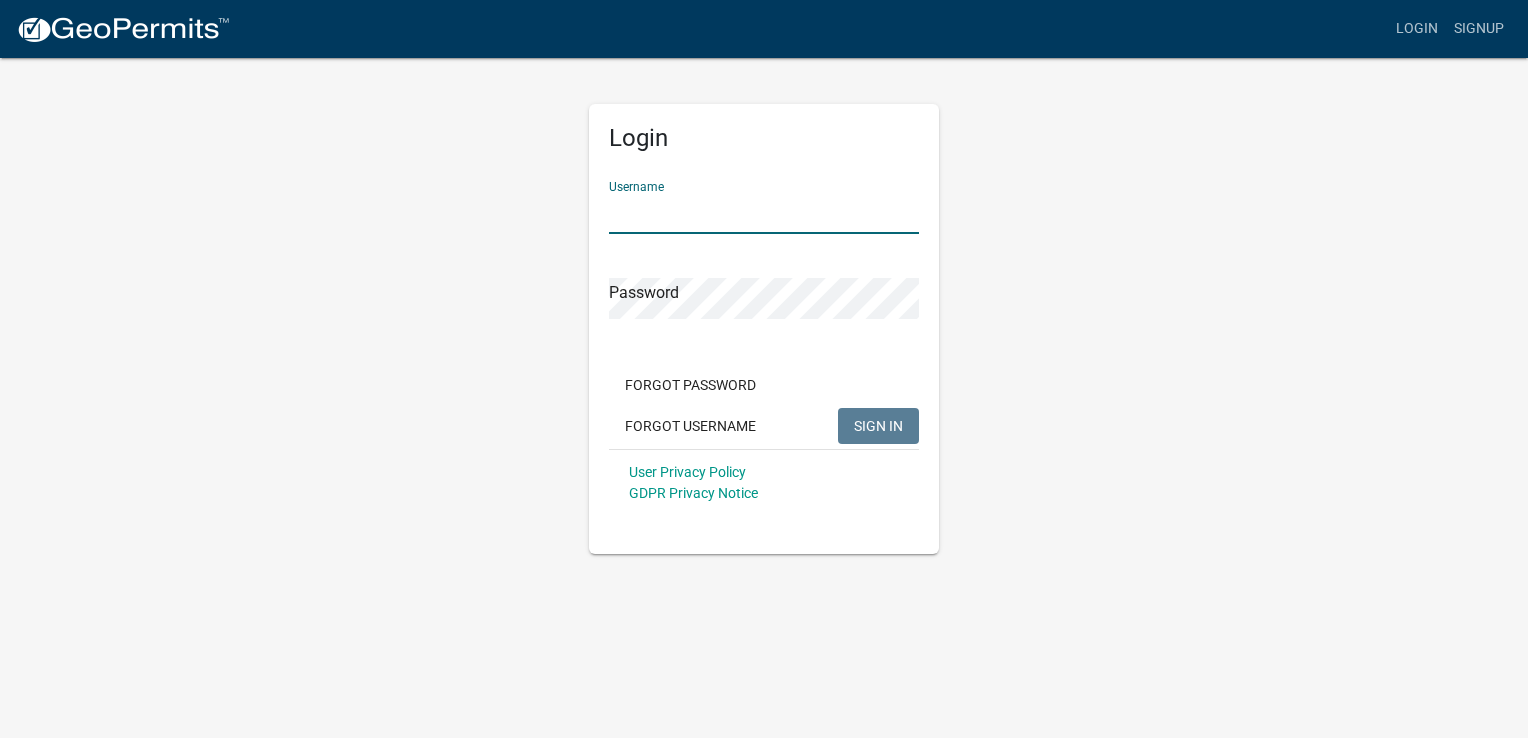 click on "Username" at bounding box center (764, 213) 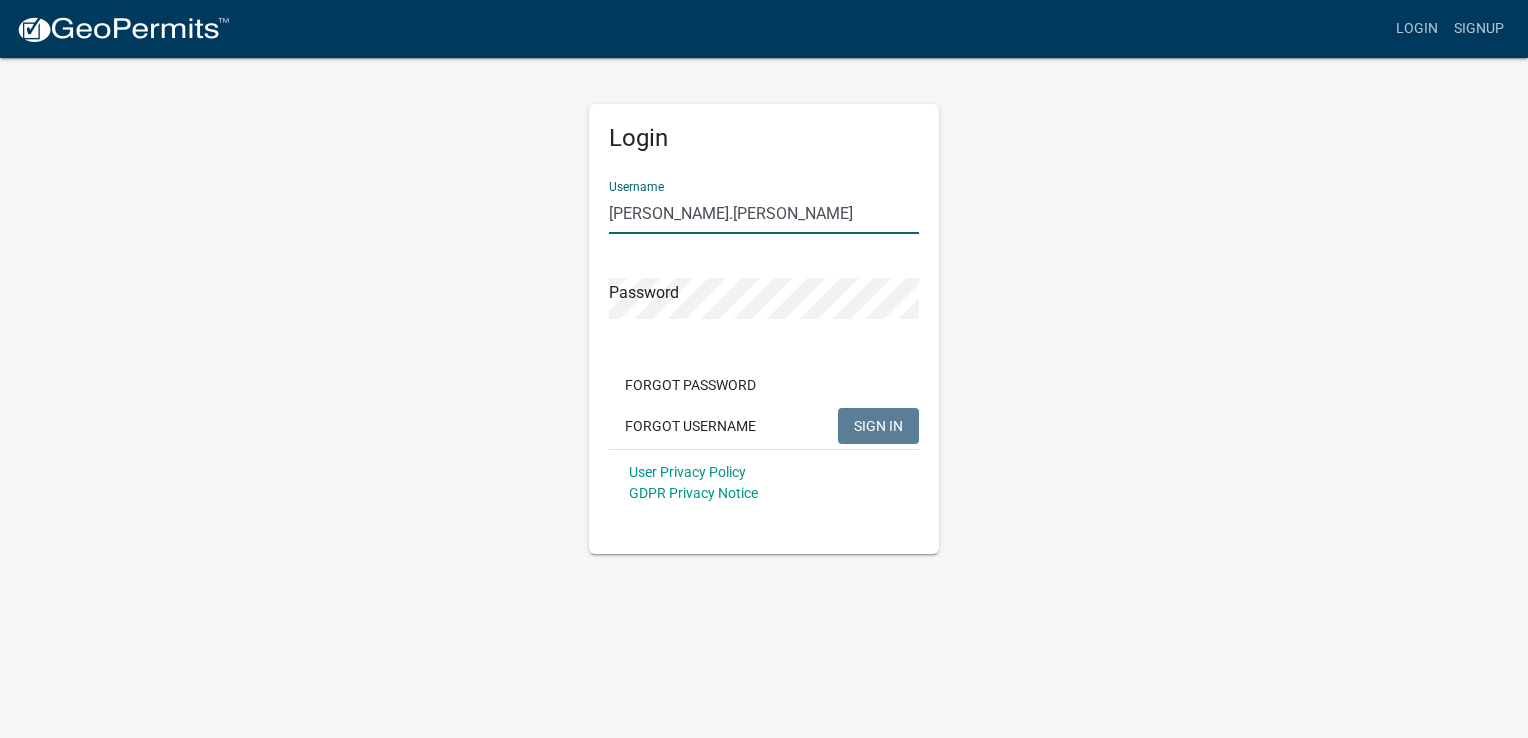 type on "[PERSON_NAME].[PERSON_NAME]" 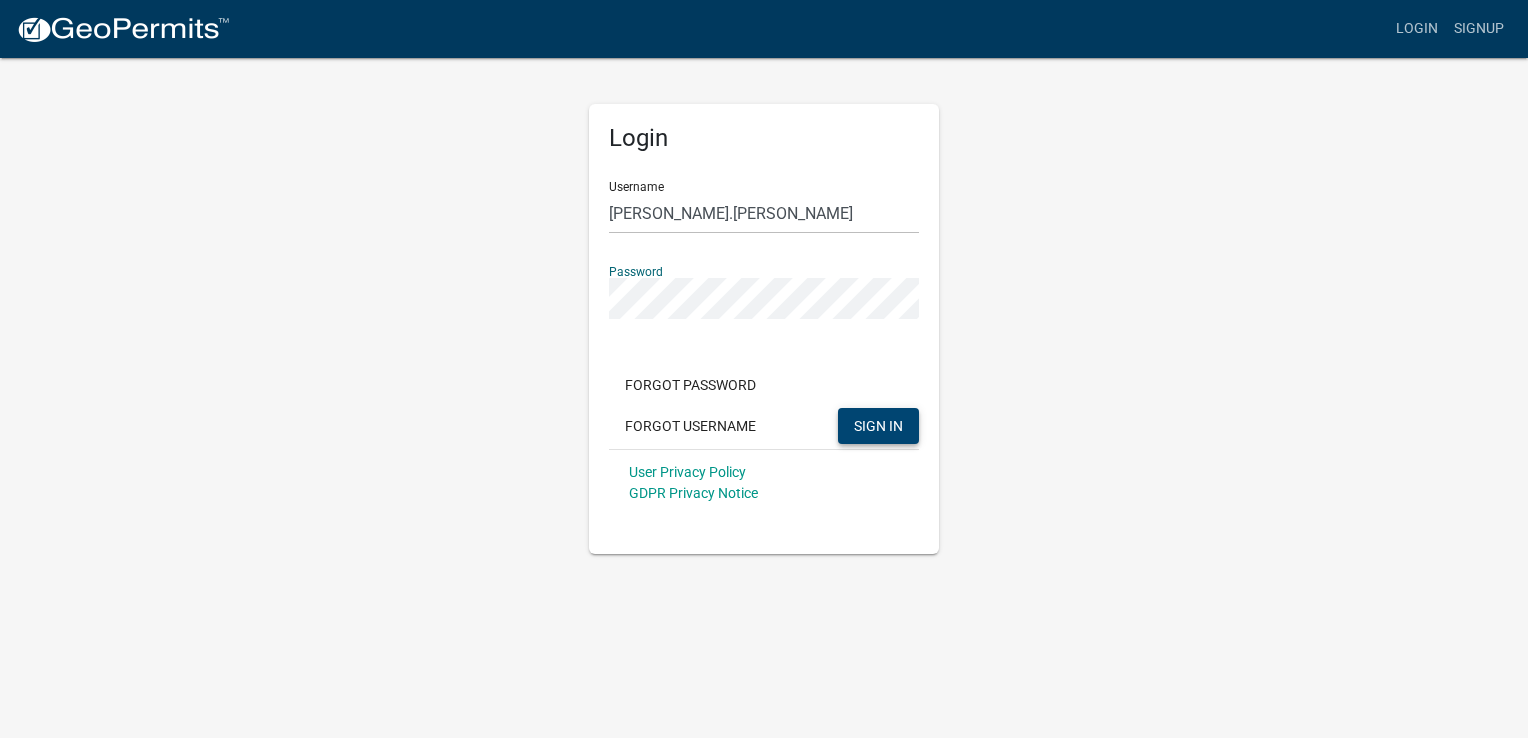 click on "SIGN IN" 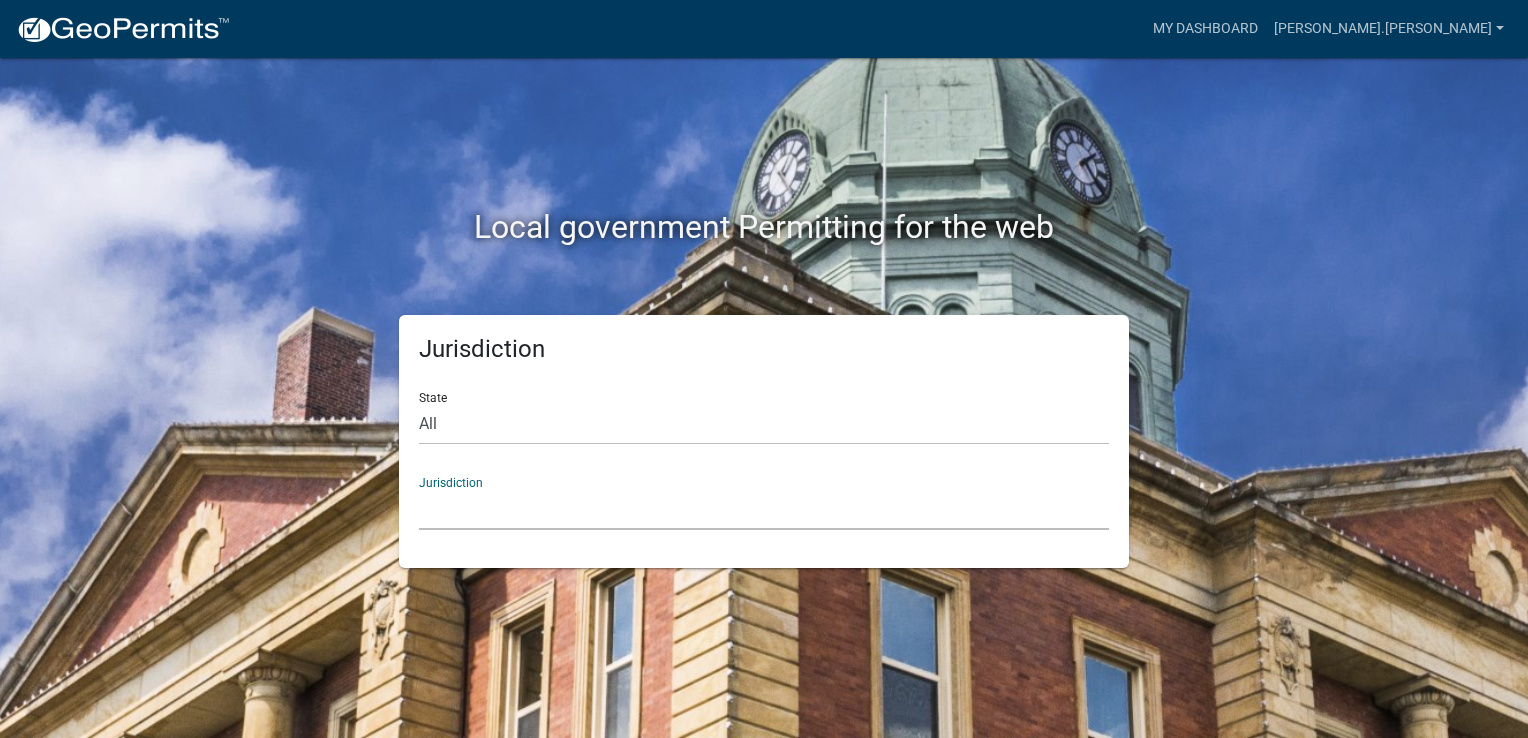 click on "[GEOGRAPHIC_DATA], [US_STATE]   City of [GEOGRAPHIC_DATA], [US_STATE]   [GEOGRAPHIC_DATA], [US_STATE][PERSON_NAME][GEOGRAPHIC_DATA], [US_STATE][PERSON_NAME][GEOGRAPHIC_DATA], [US_STATE][PERSON_NAME][GEOGRAPHIC_DATA], [US_STATE][PERSON_NAME][GEOGRAPHIC_DATA], [US_STATE][PERSON_NAME][GEOGRAPHIC_DATA], [US_STATE][PERSON_NAME][GEOGRAPHIC_DATA], [US_STATE][PERSON_NAME][GEOGRAPHIC_DATA], [US_STATE][PERSON_NAME][GEOGRAPHIC_DATA], [US_STATE][PERSON_NAME][GEOGRAPHIC_DATA], [US_STATE]   City of [GEOGRAPHIC_DATA], [US_STATE]   City of [GEOGRAPHIC_DATA], [US_STATE]   City of [GEOGRAPHIC_DATA], [US_STATE]   [GEOGRAPHIC_DATA], [US_STATE]   [GEOGRAPHIC_DATA], [US_STATE]   [GEOGRAPHIC_DATA], [US_STATE]   [GEOGRAPHIC_DATA], [US_STATE]   [GEOGRAPHIC_DATA], [US_STATE]   [GEOGRAPHIC_DATA], [US_STATE]   [GEOGRAPHIC_DATA], [US_STATE]   [GEOGRAPHIC_DATA], [US_STATE]   [GEOGRAPHIC_DATA], [US_STATE]   [GEOGRAPHIC_DATA], [US_STATE]   [GEOGRAPHIC_DATA], [US_STATE]   [GEOGRAPHIC_DATA], [US_STATE]   River Ridge Development Authority, [US_STATE]   [GEOGRAPHIC_DATA], [US_STATE]   [GEOGRAPHIC_DATA], [US_STATE][GEOGRAPHIC_DATA], [US_STATE]   [GEOGRAPHIC_DATA], [US_STATE]   [GEOGRAPHIC_DATA], [US_STATE]   [GEOGRAPHIC_DATA], [US_STATE]   [GEOGRAPHIC_DATA], [US_STATE]   City of [GEOGRAPHIC_DATA], [US_STATE]   City of [GEOGRAPHIC_DATA], [US_STATE]   City of [GEOGRAPHIC_DATA], [US_STATE]   [GEOGRAPHIC_DATA], [US_STATE]" 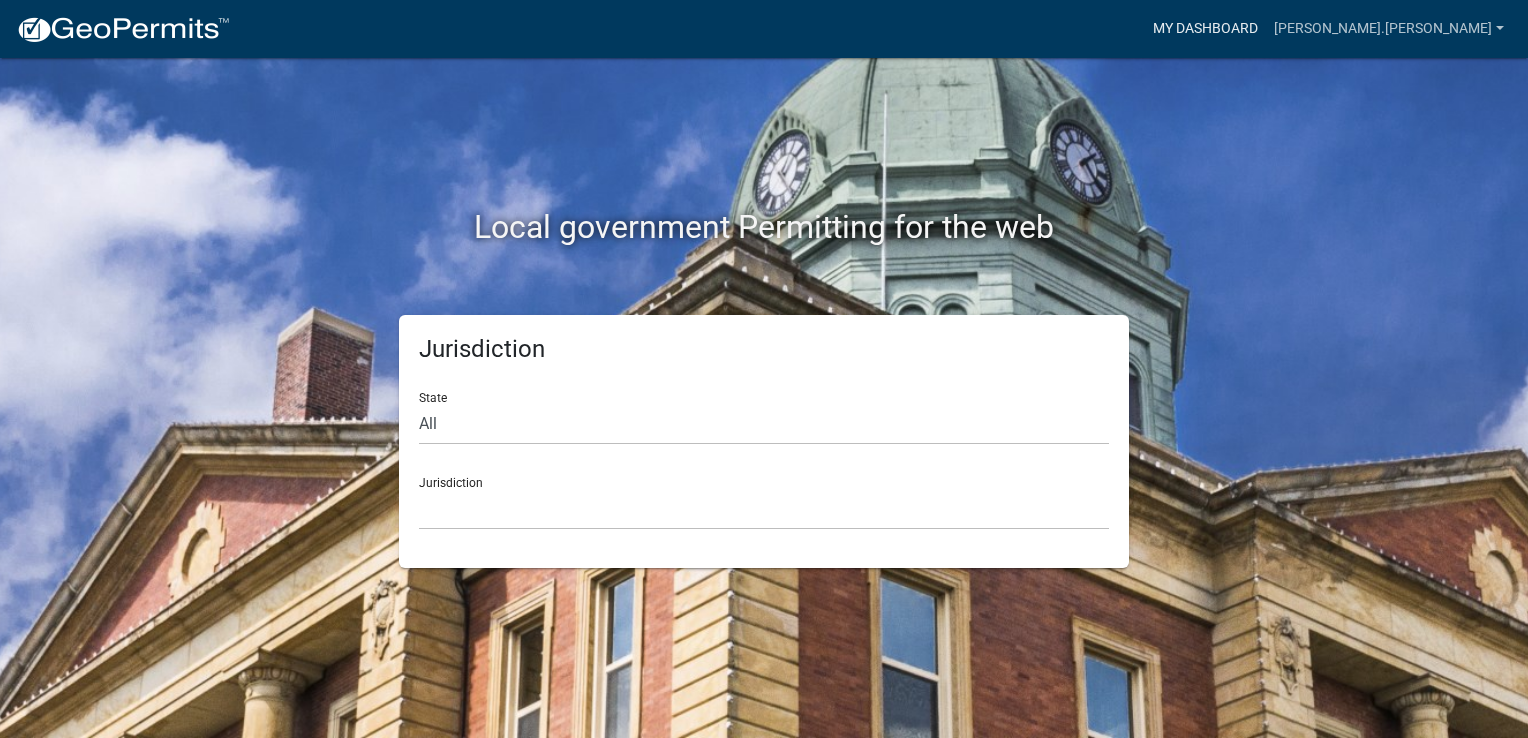 click on "My Dashboard" at bounding box center [1205, 29] 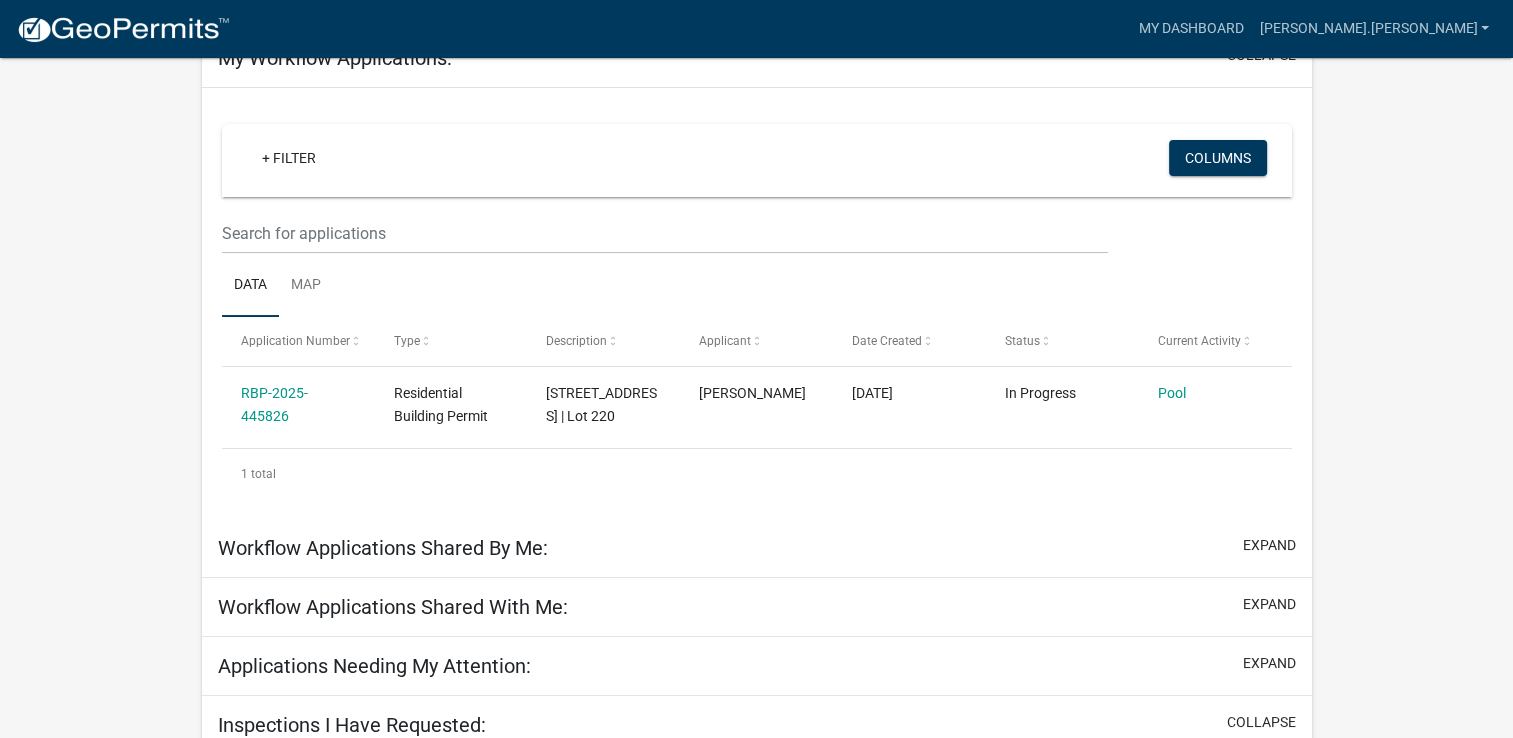 scroll, scrollTop: 182, scrollLeft: 0, axis: vertical 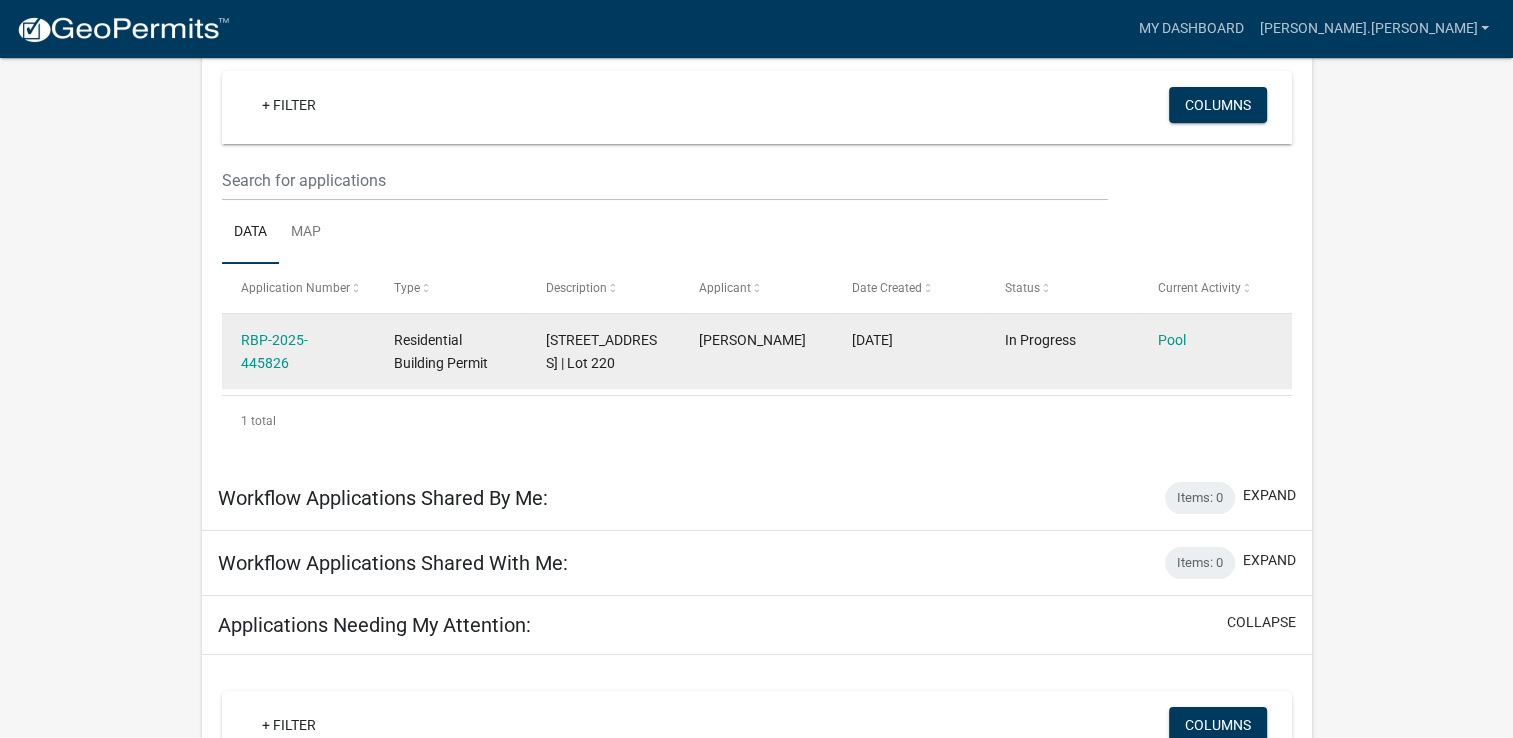 click on "RBP-2025-445826" 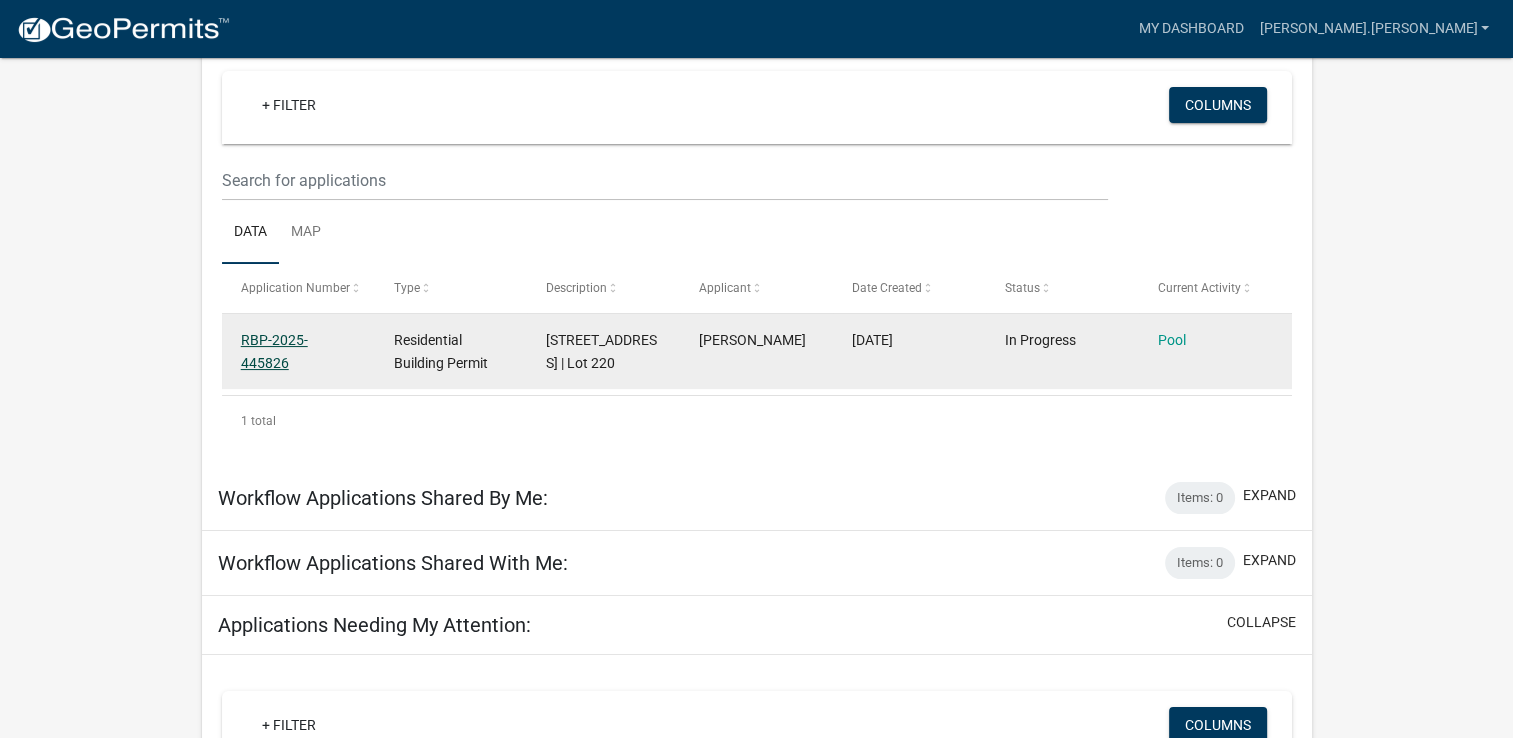 click on "RBP-2025-445826" 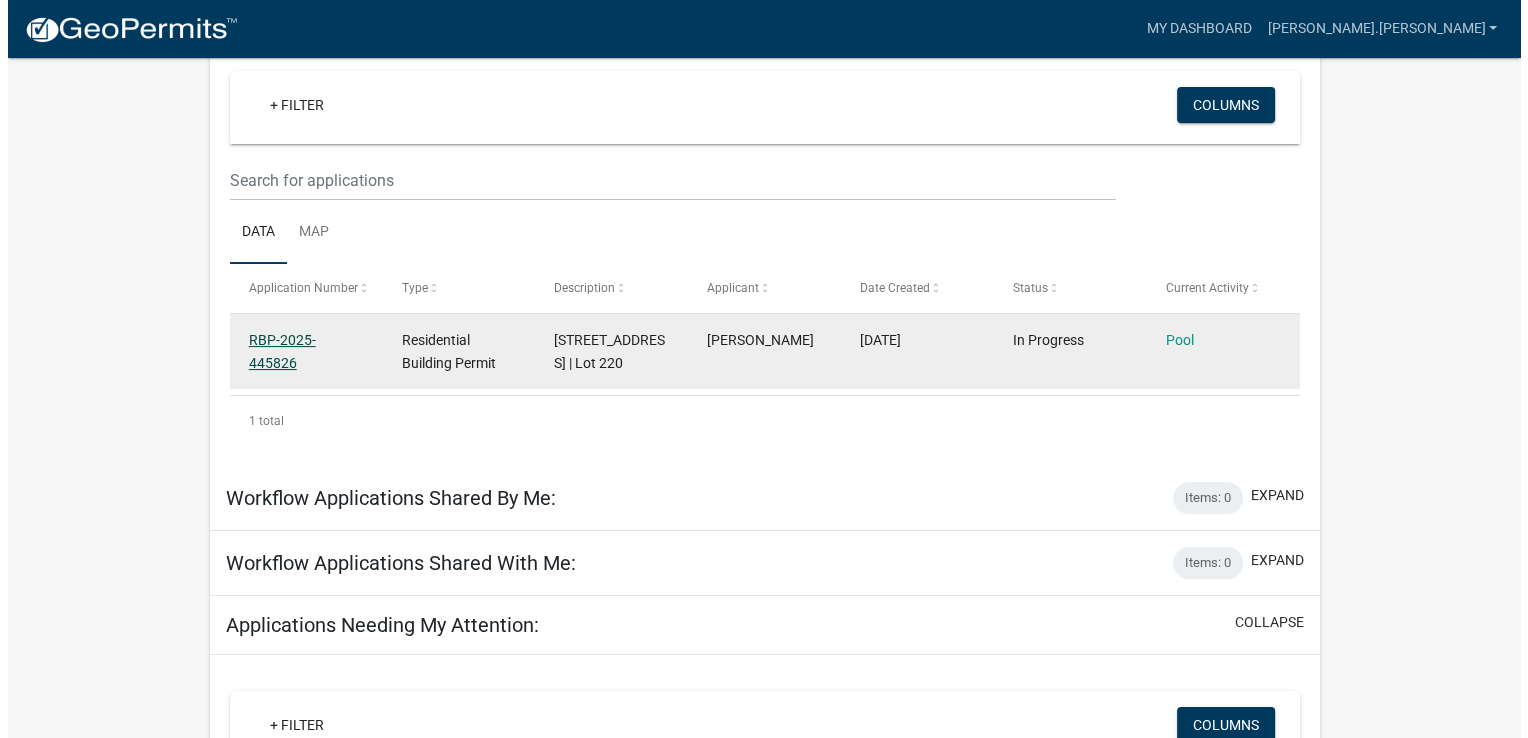 scroll, scrollTop: 0, scrollLeft: 0, axis: both 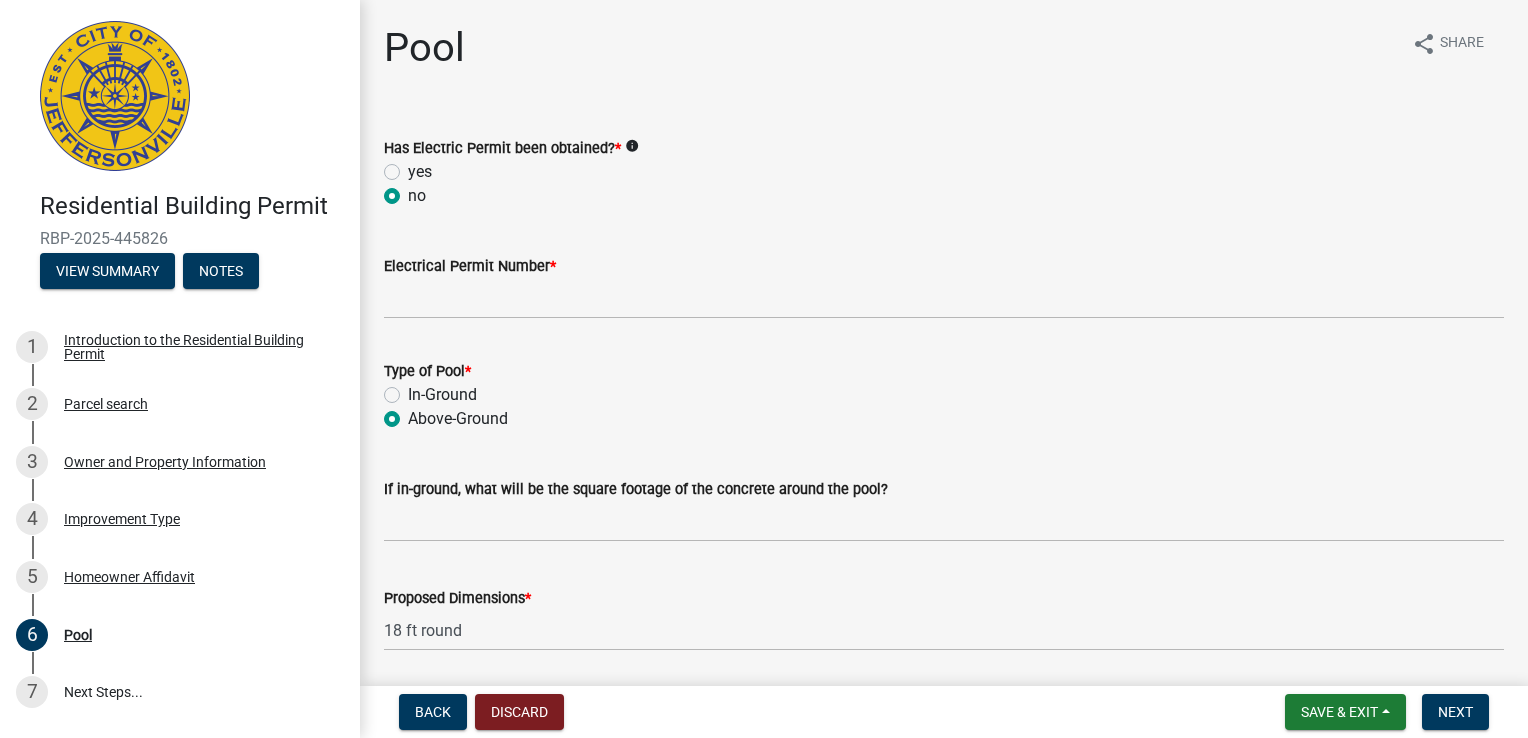click on "info" 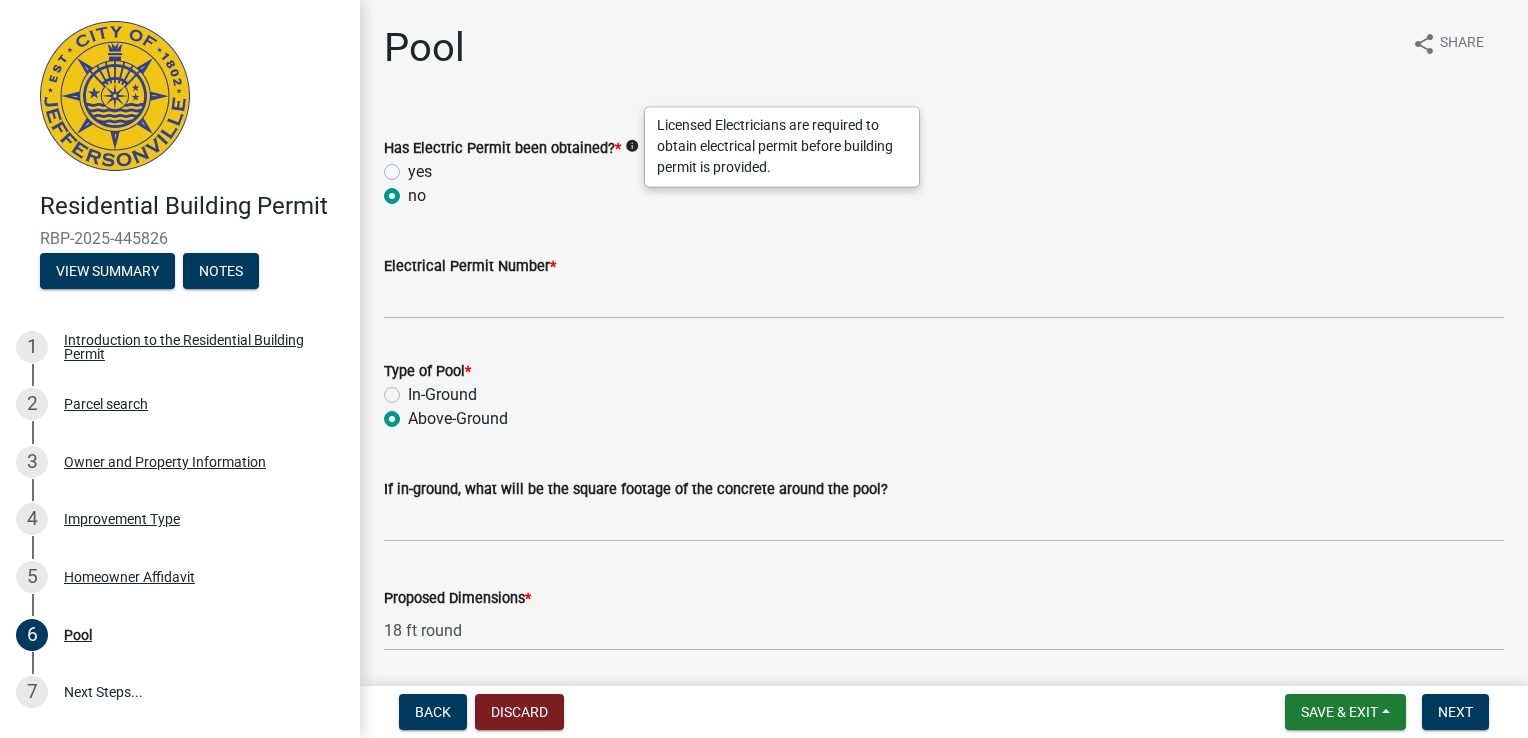 click on "no" 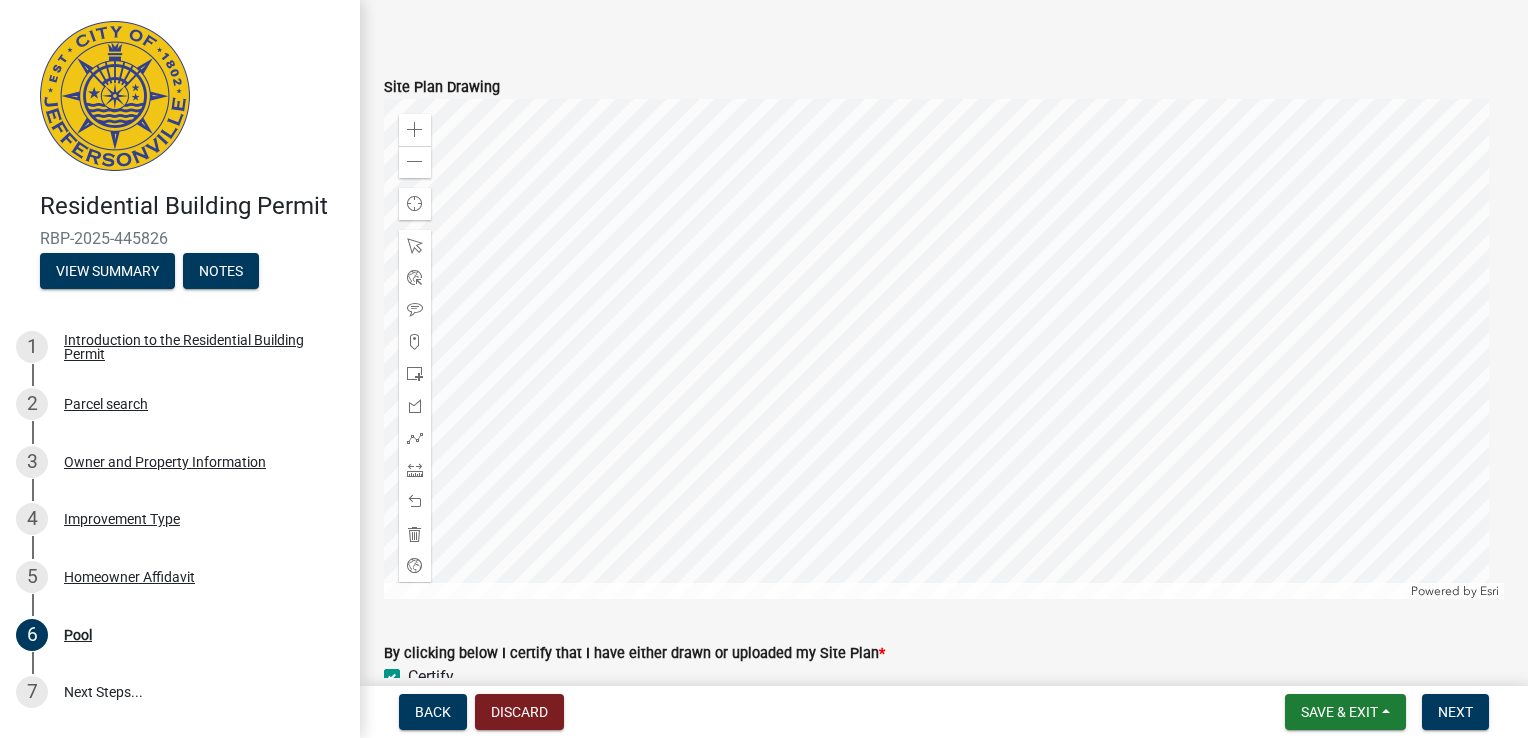 scroll, scrollTop: 1401, scrollLeft: 0, axis: vertical 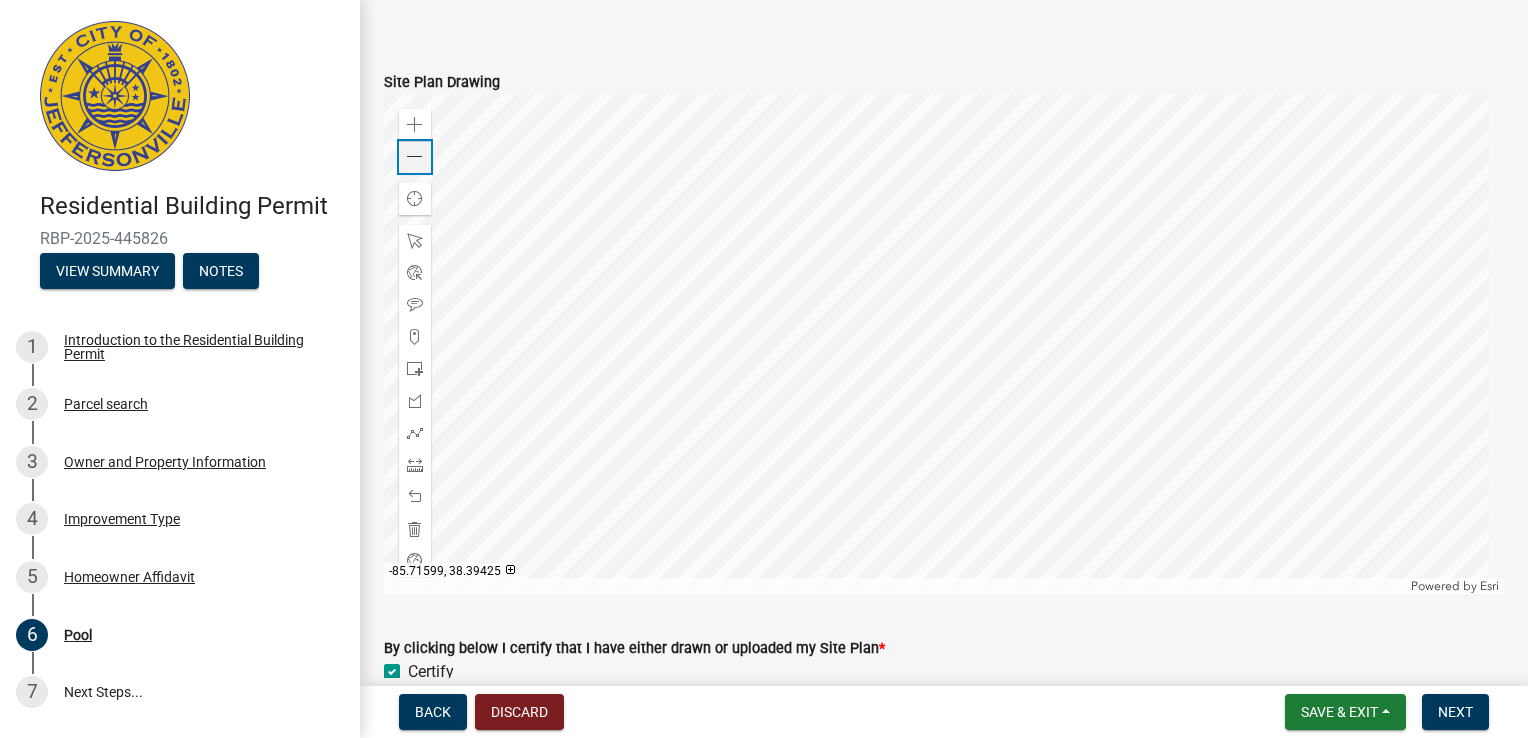click on "Zoom out" 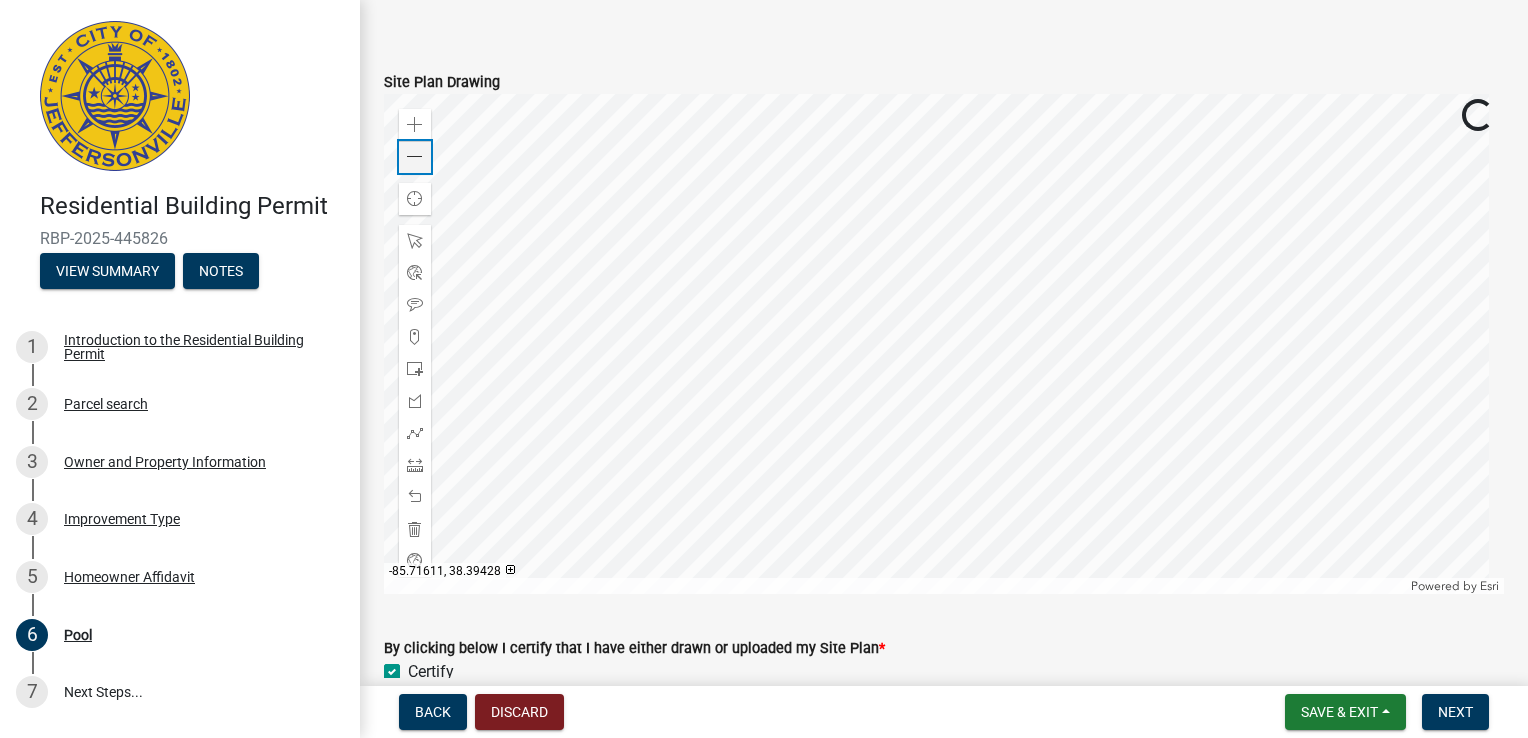 click 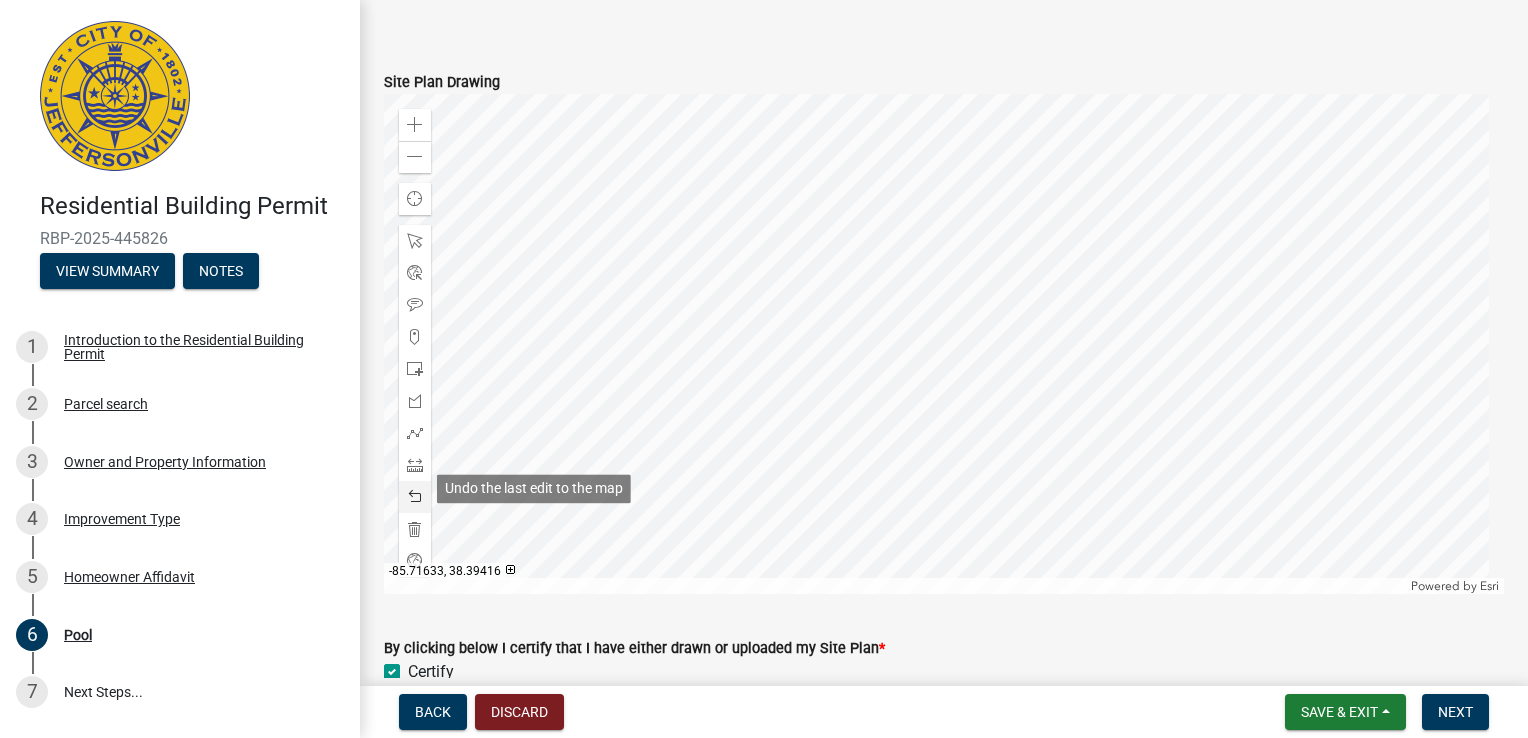 click 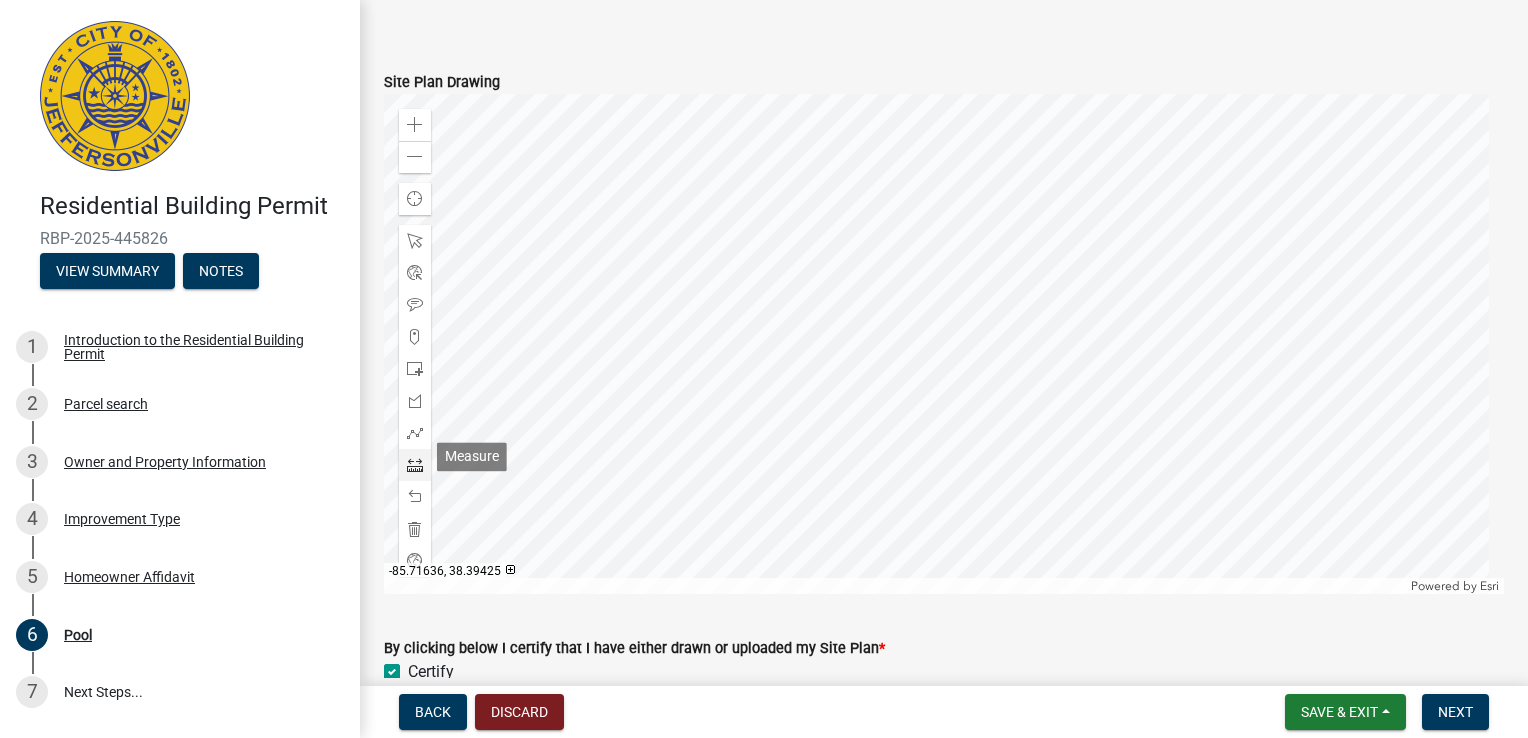 click 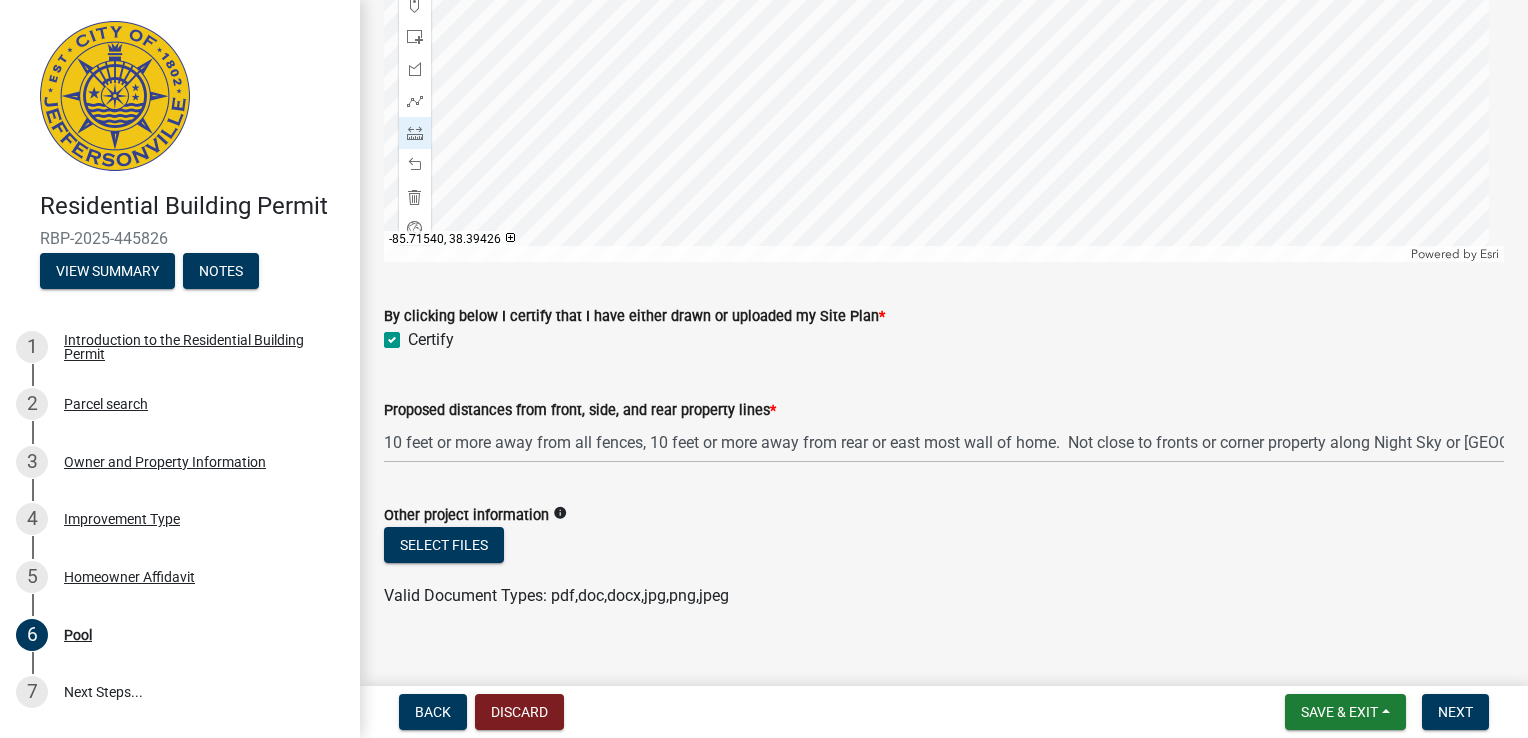 scroll, scrollTop: 1742, scrollLeft: 0, axis: vertical 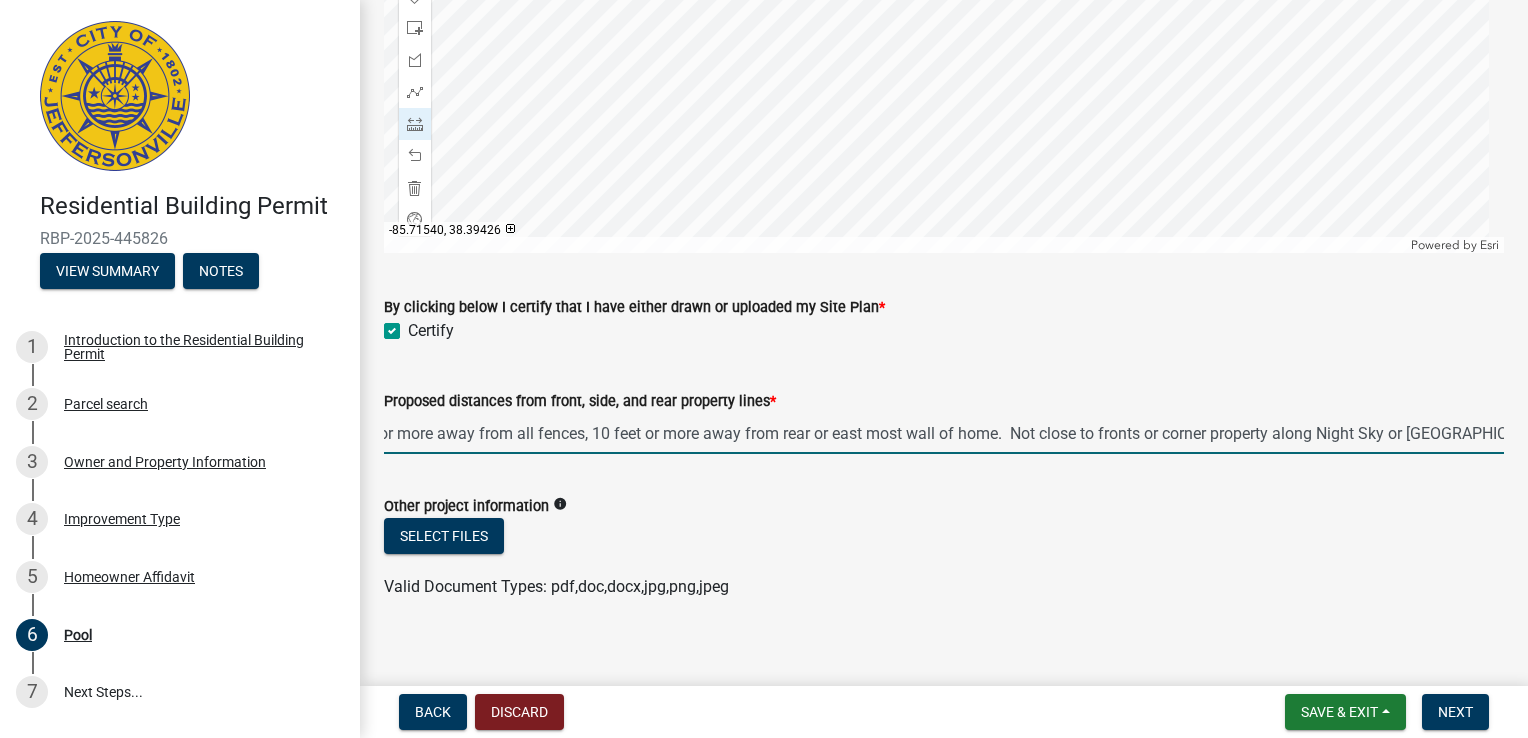 drag, startPoint x: 385, startPoint y: 423, endPoint x: 1531, endPoint y: 373, distance: 1147.0902 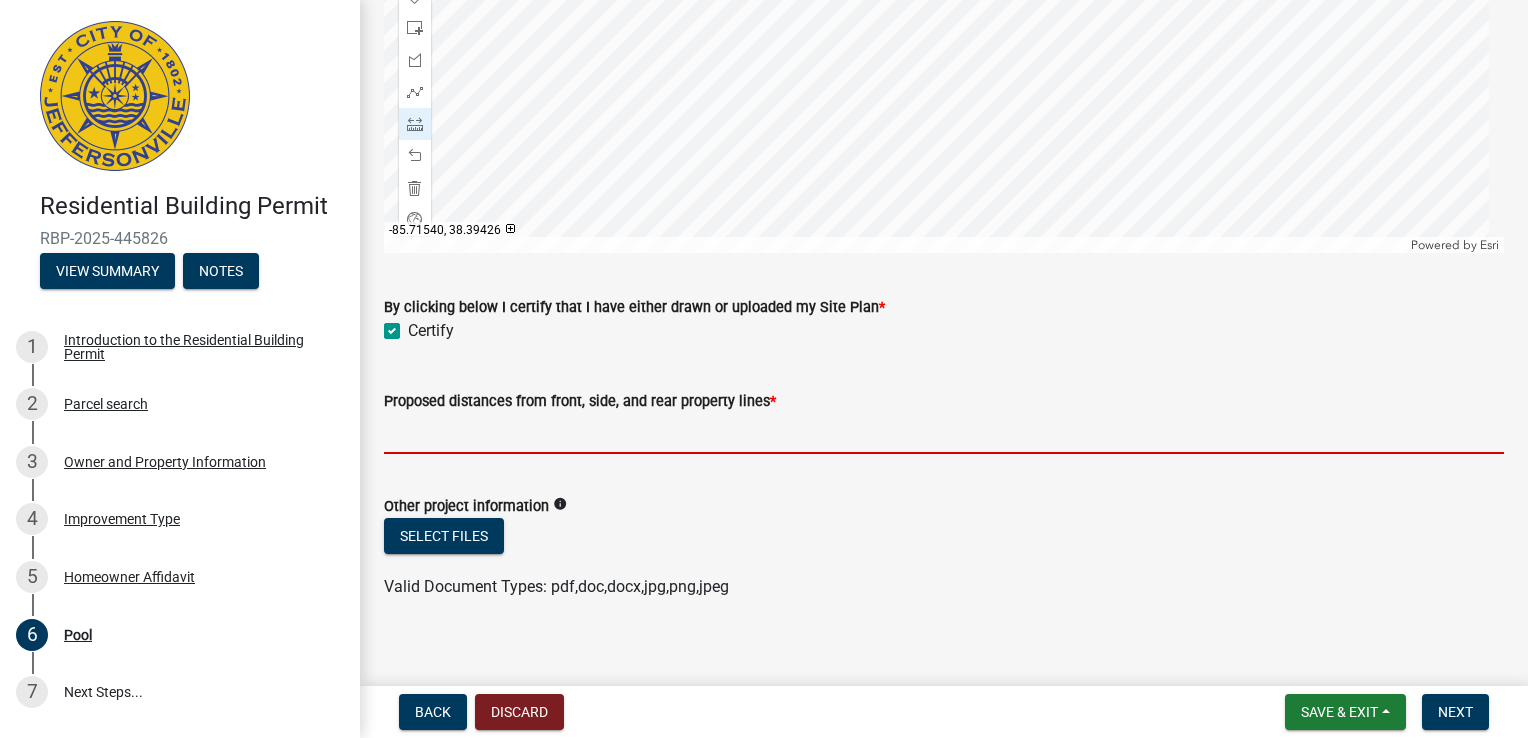 scroll, scrollTop: 0, scrollLeft: 0, axis: both 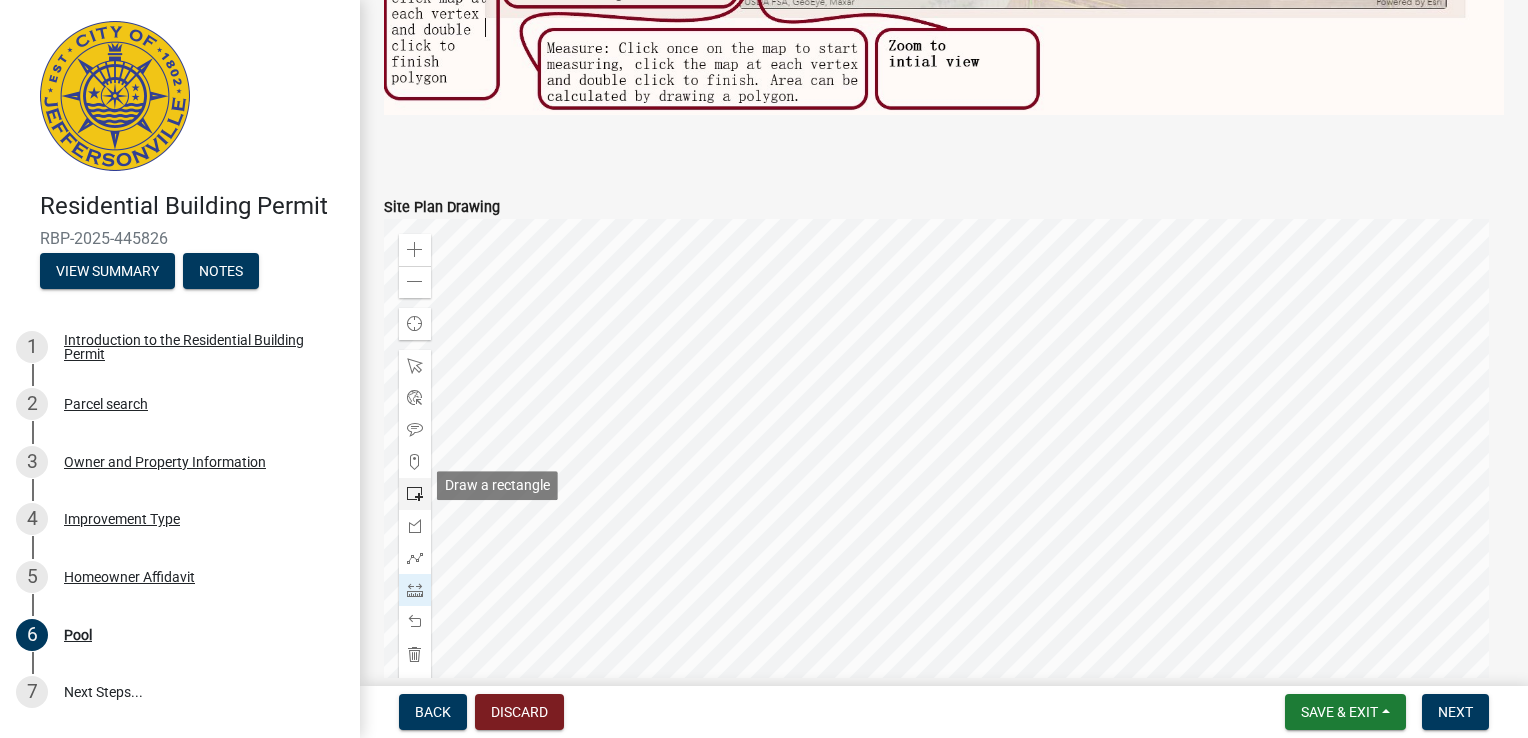 click 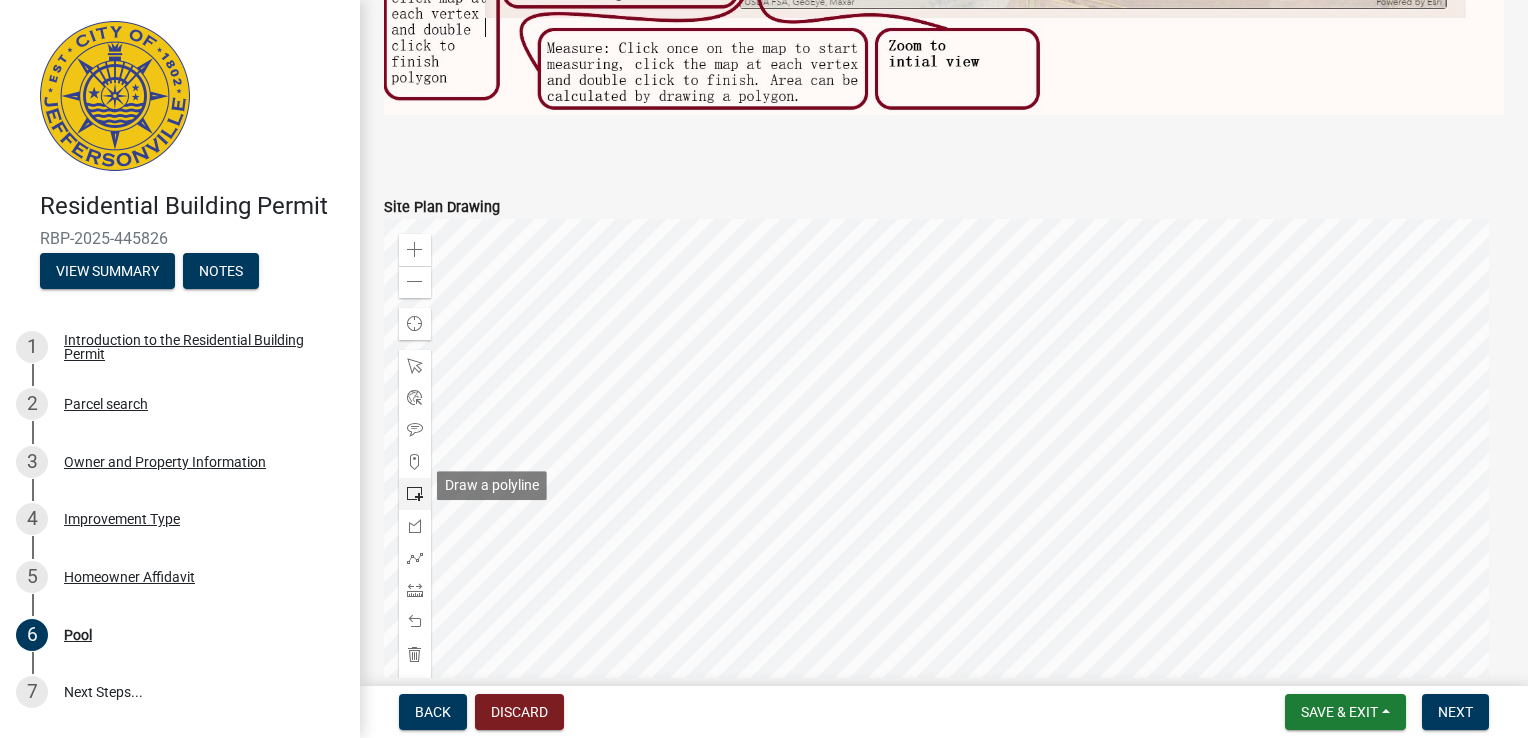 scroll, scrollTop: 1308, scrollLeft: 0, axis: vertical 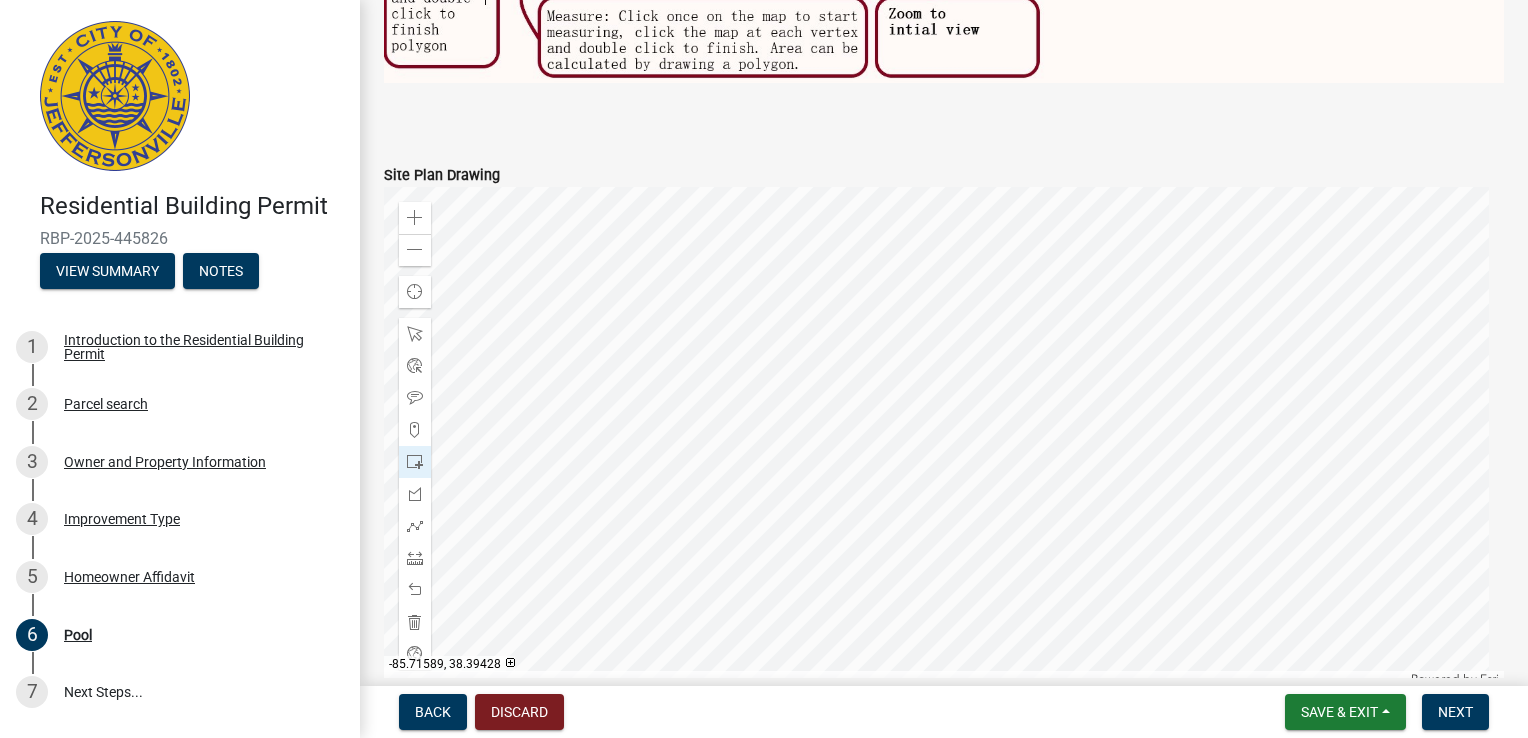 click 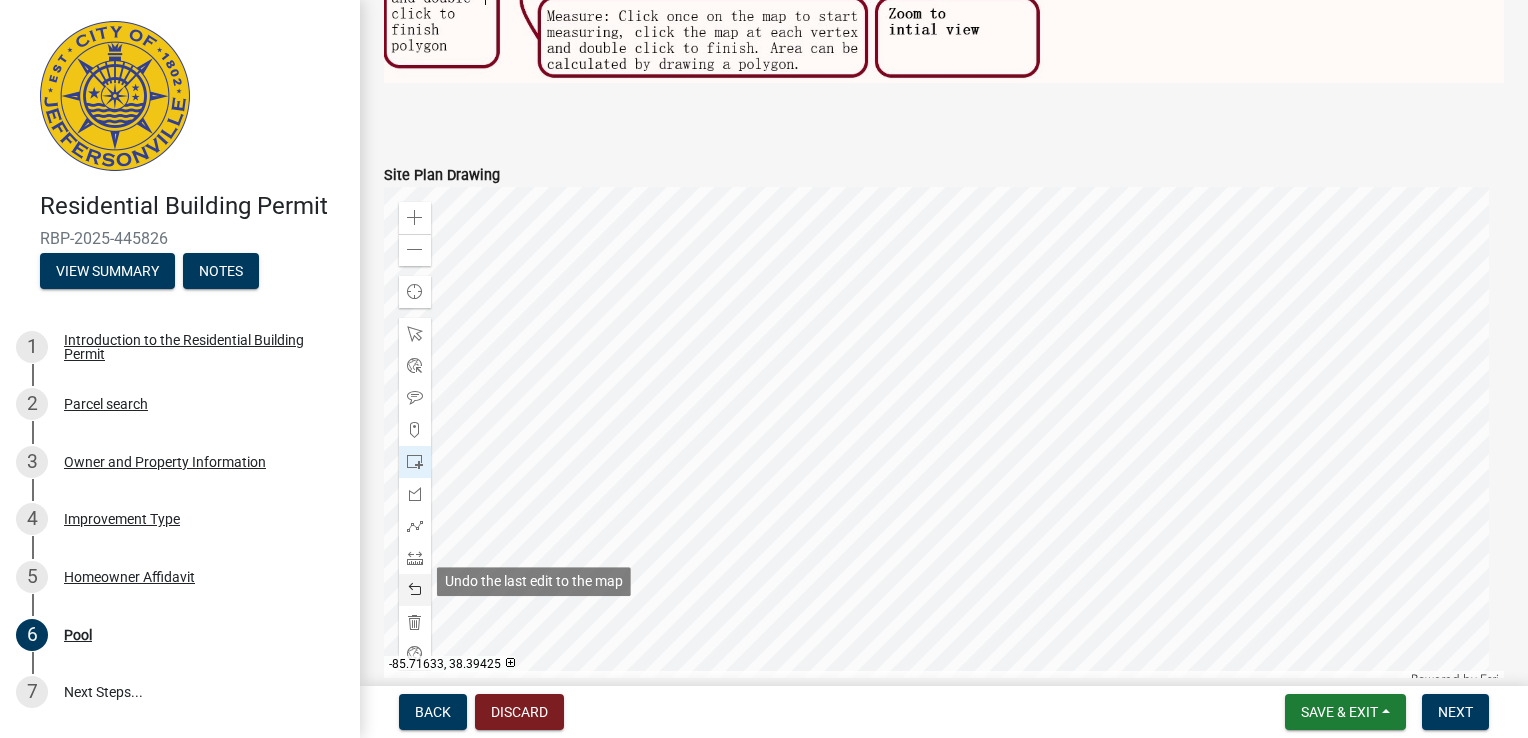 click 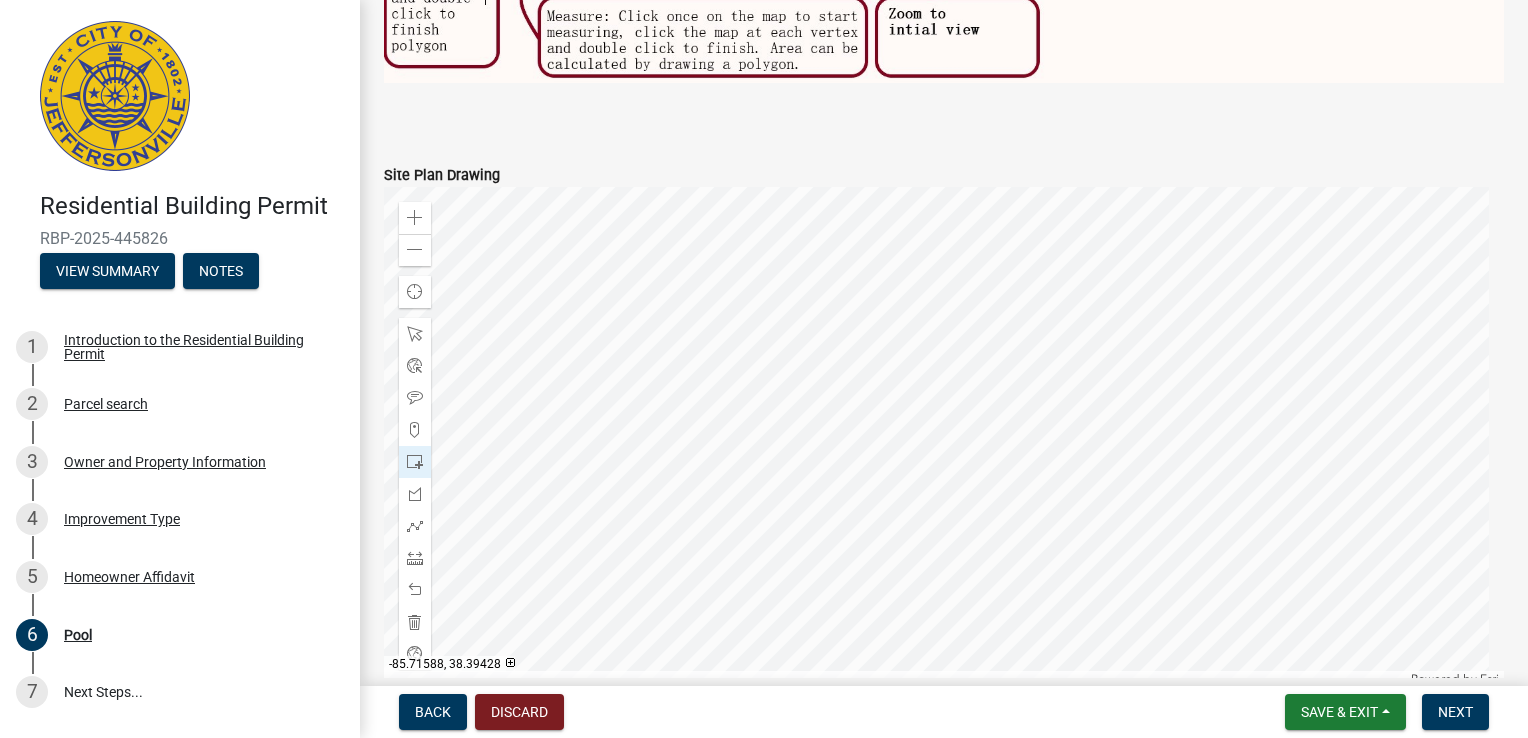 click 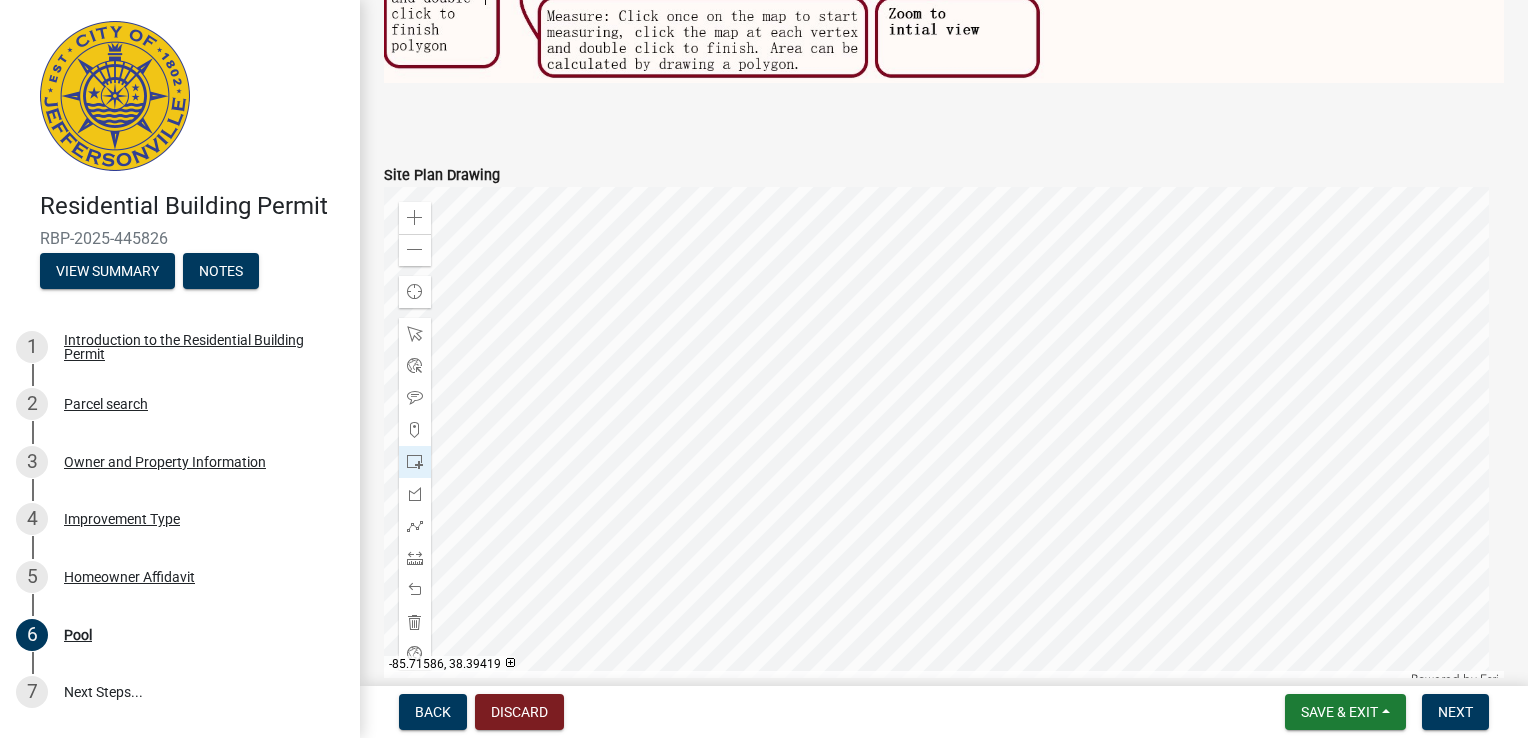 click 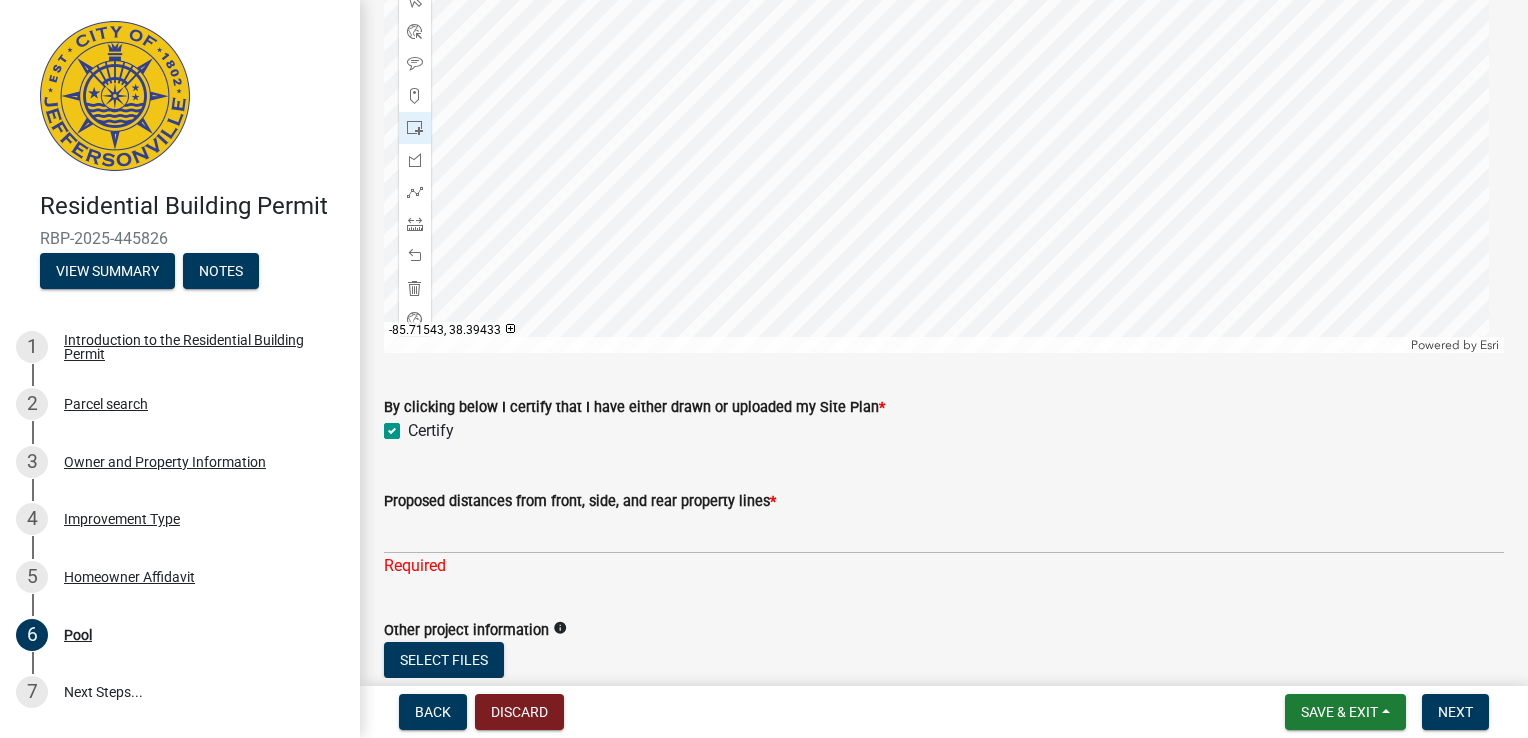 scroll, scrollTop: 1651, scrollLeft: 0, axis: vertical 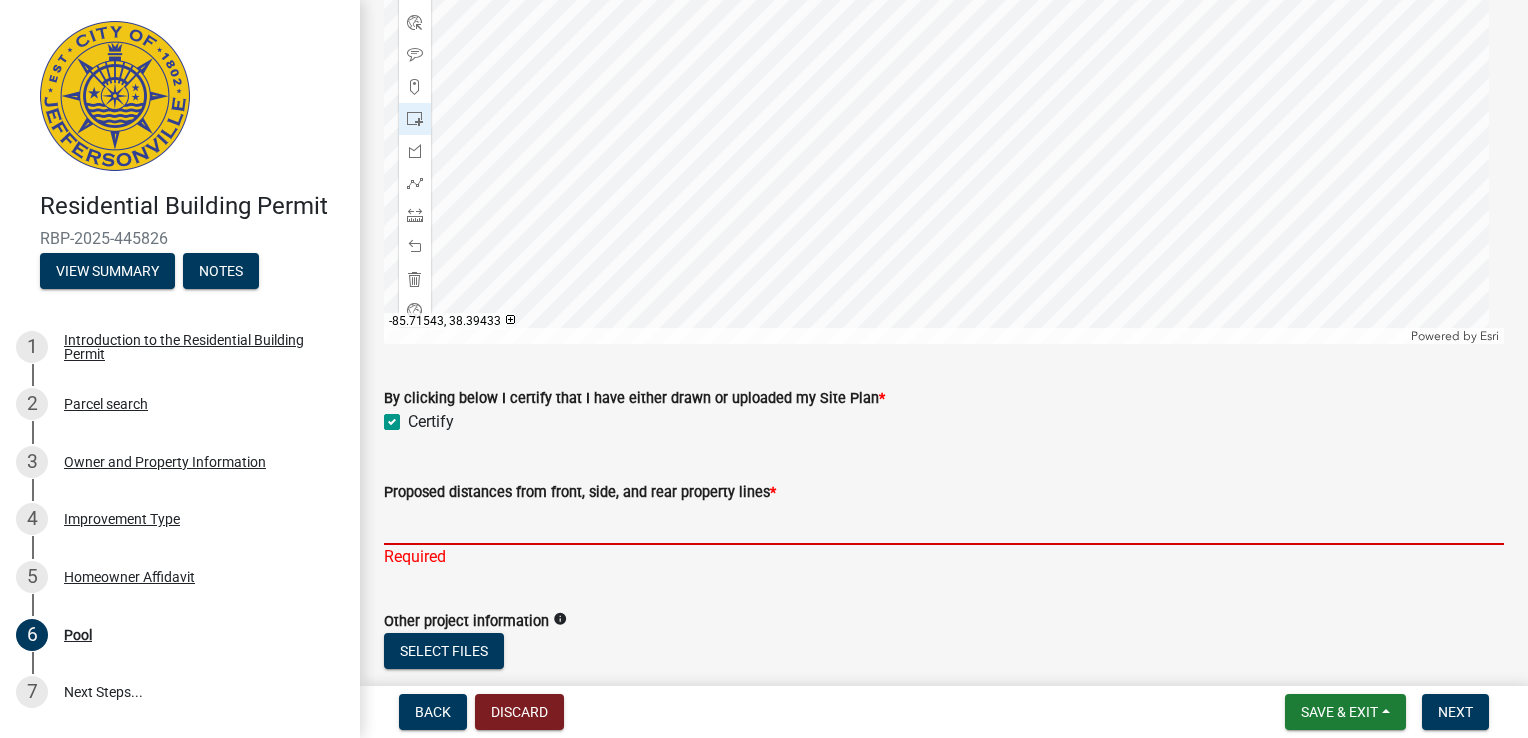click on "Proposed distances from front, side, and rear property lines  *" at bounding box center (944, 524) 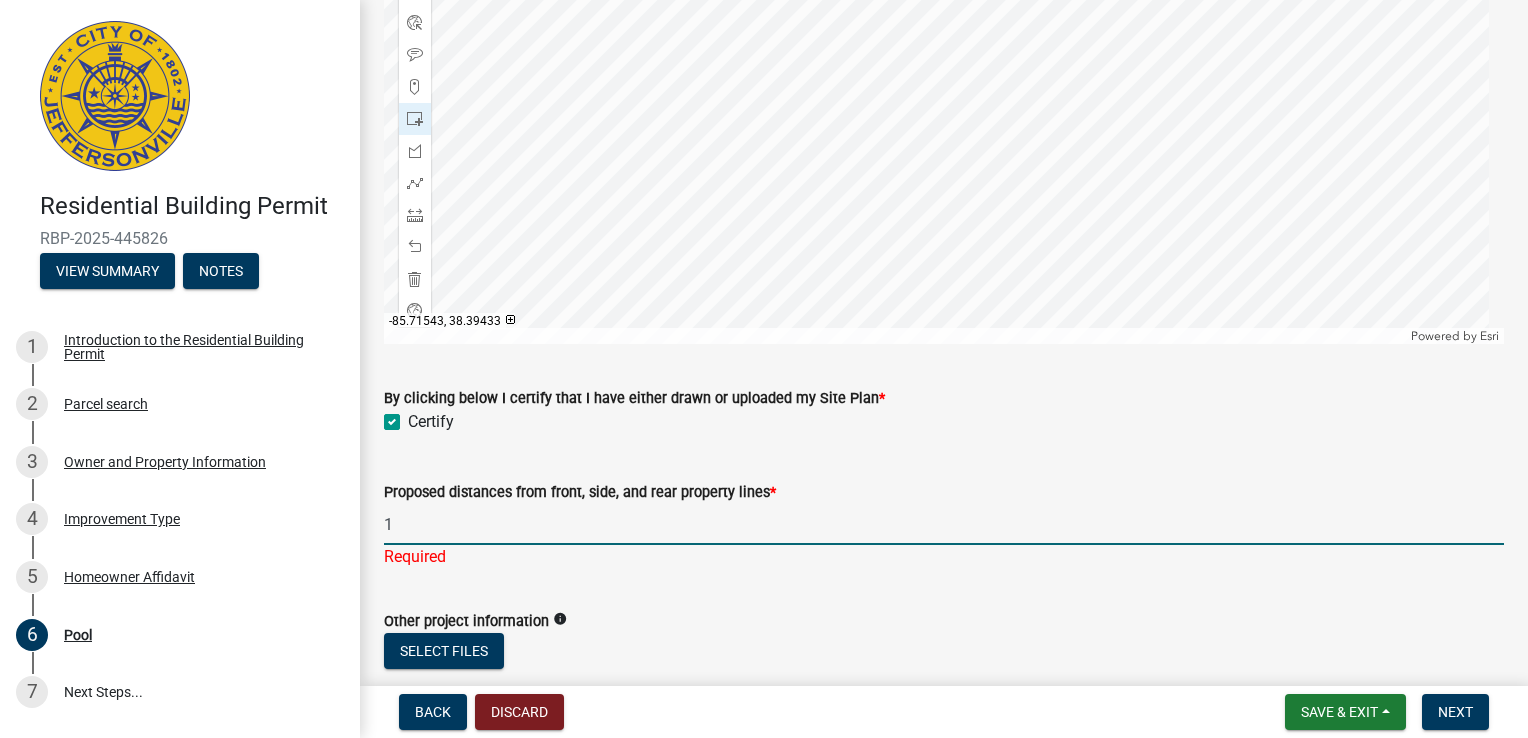 type on "1" 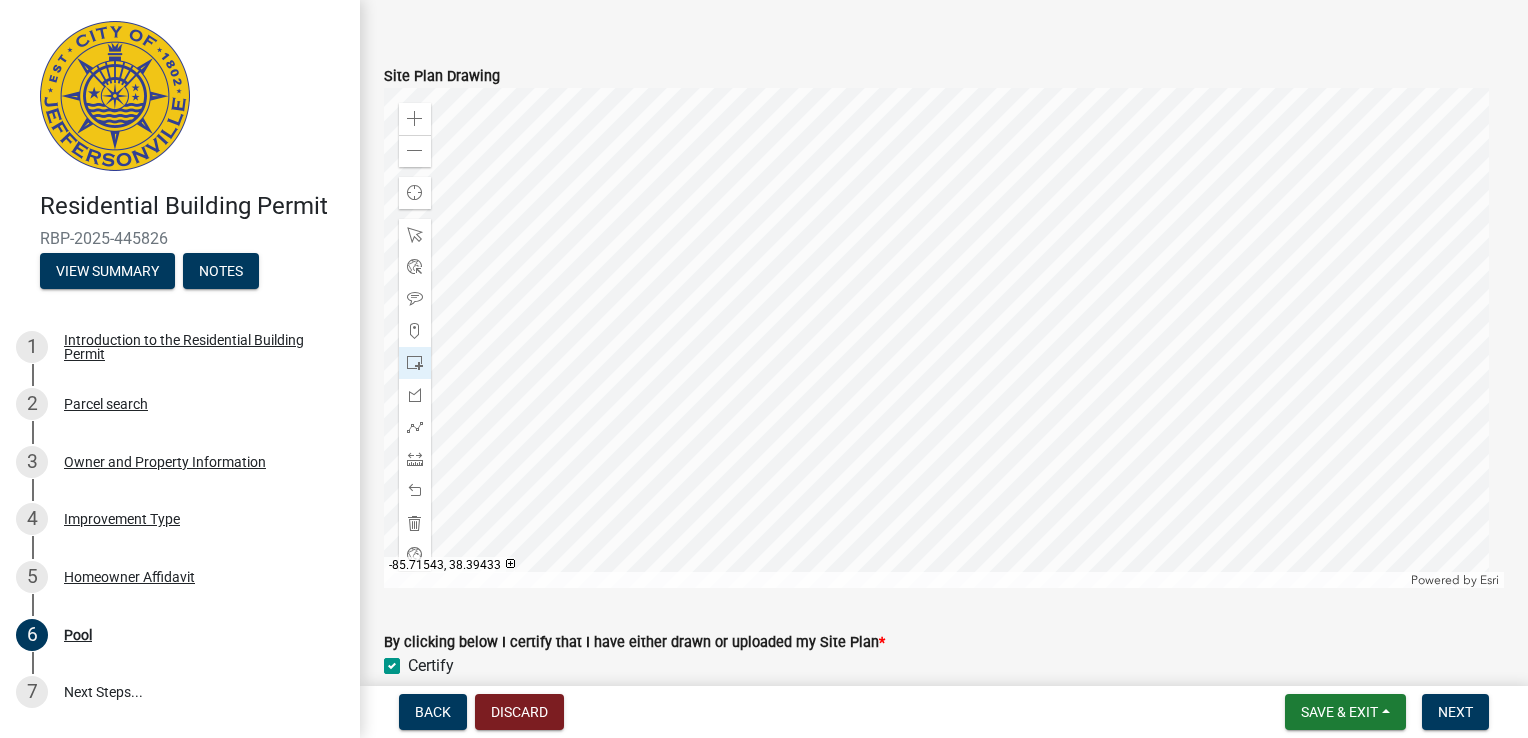 scroll, scrollTop: 1391, scrollLeft: 0, axis: vertical 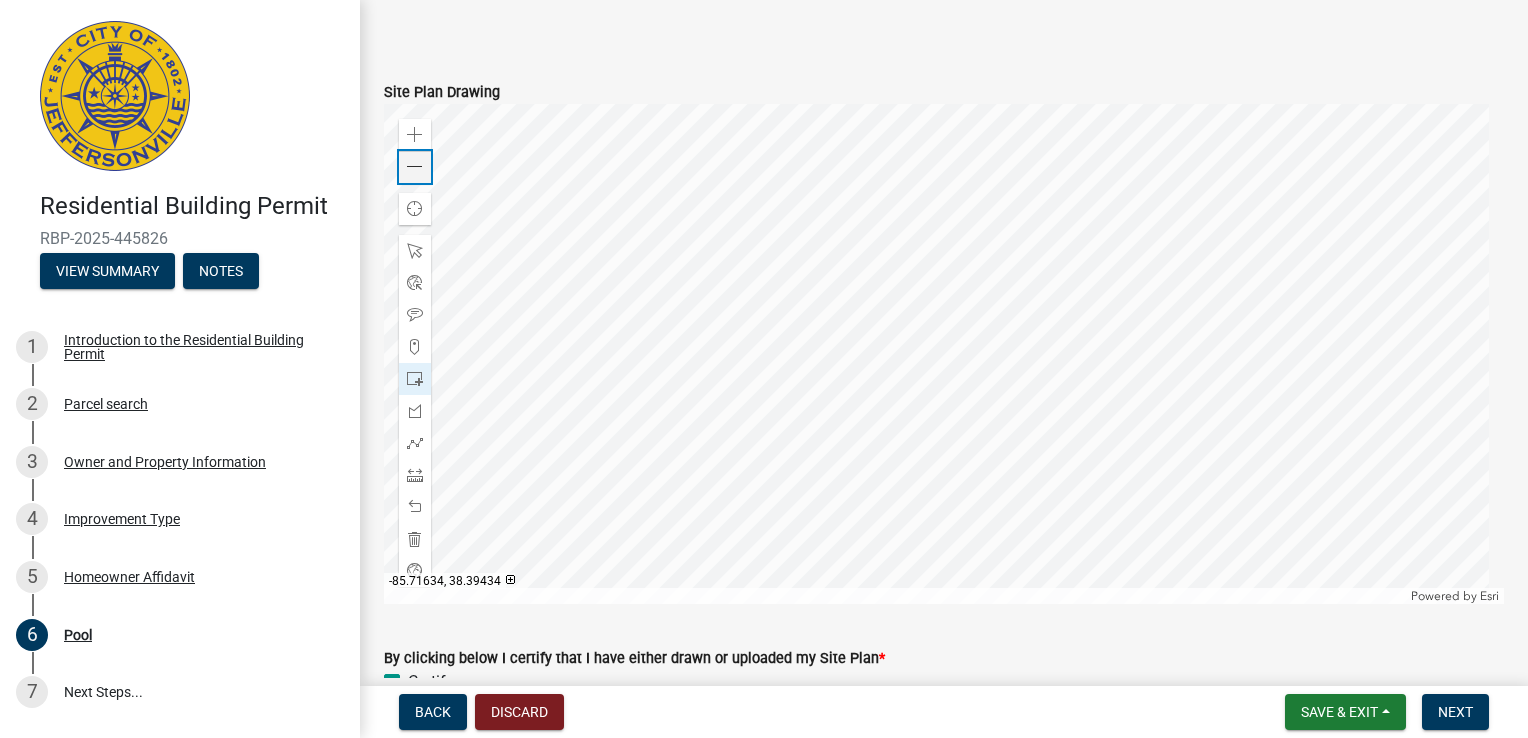 click 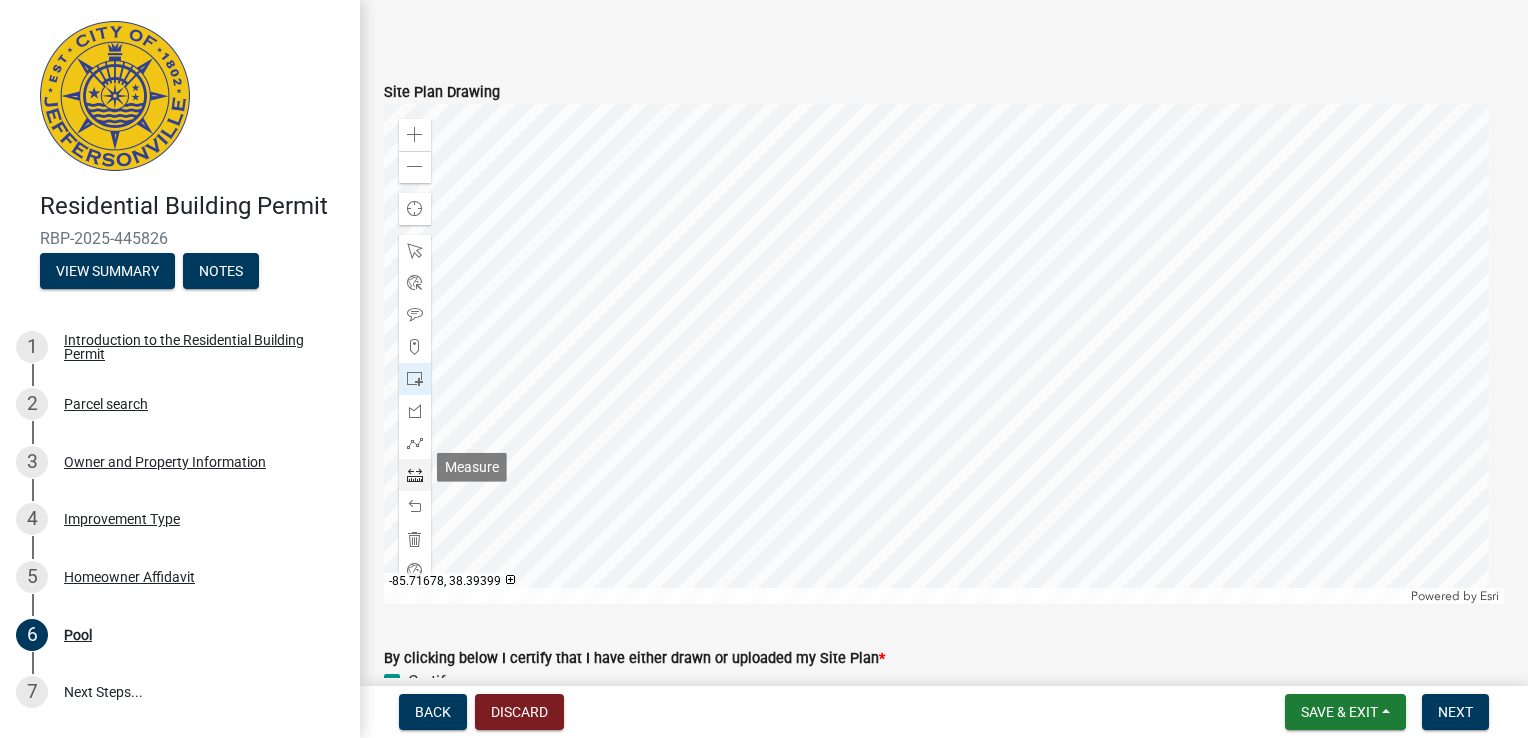 click 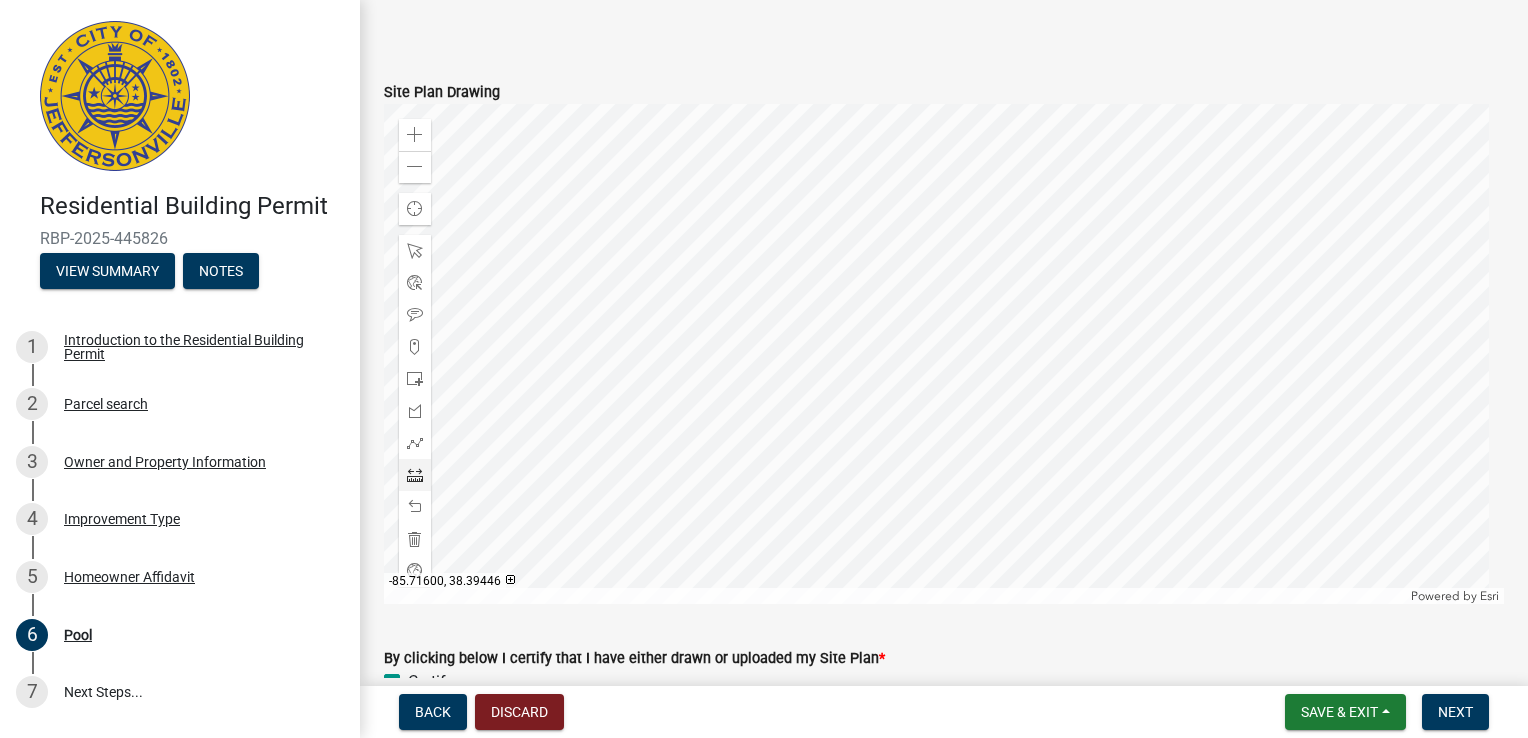 click 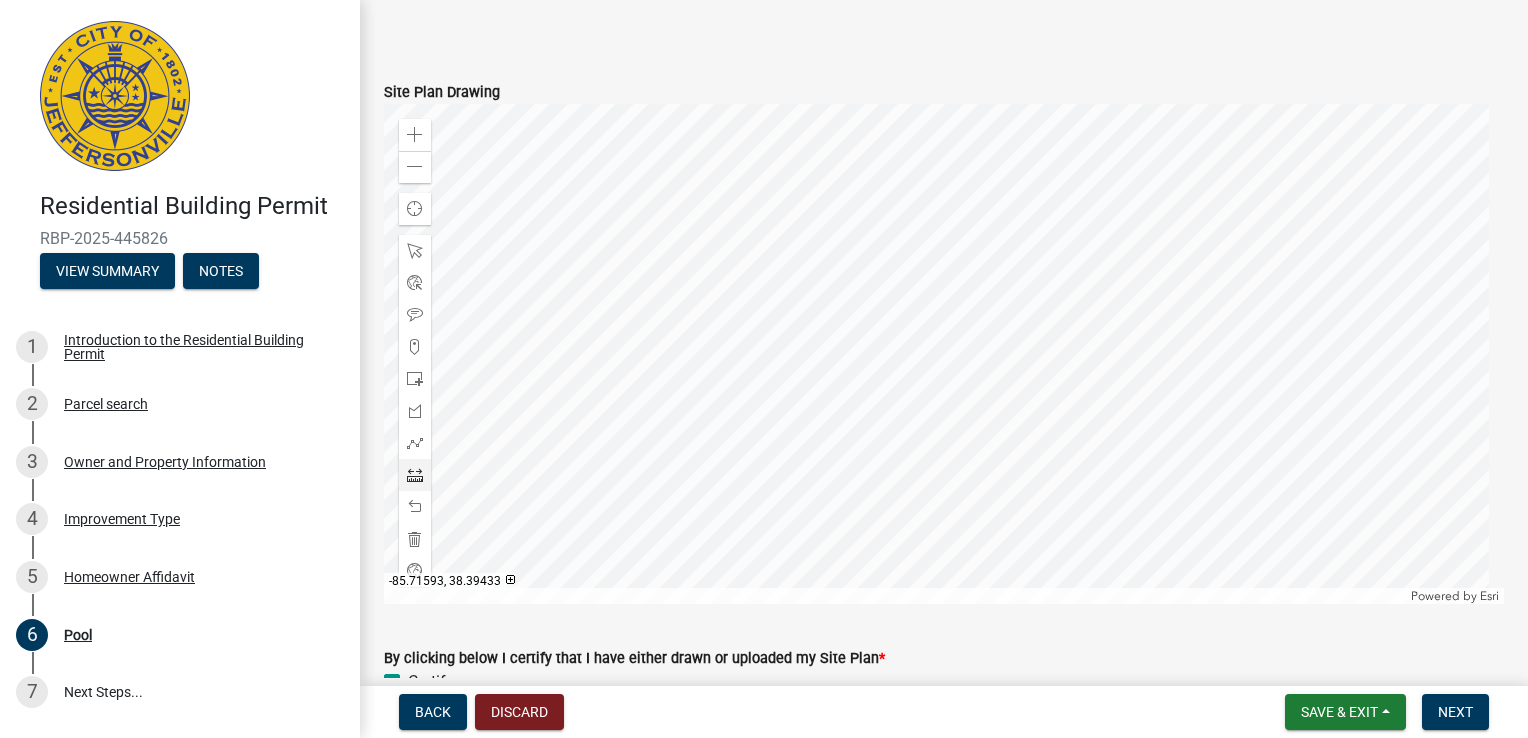 click 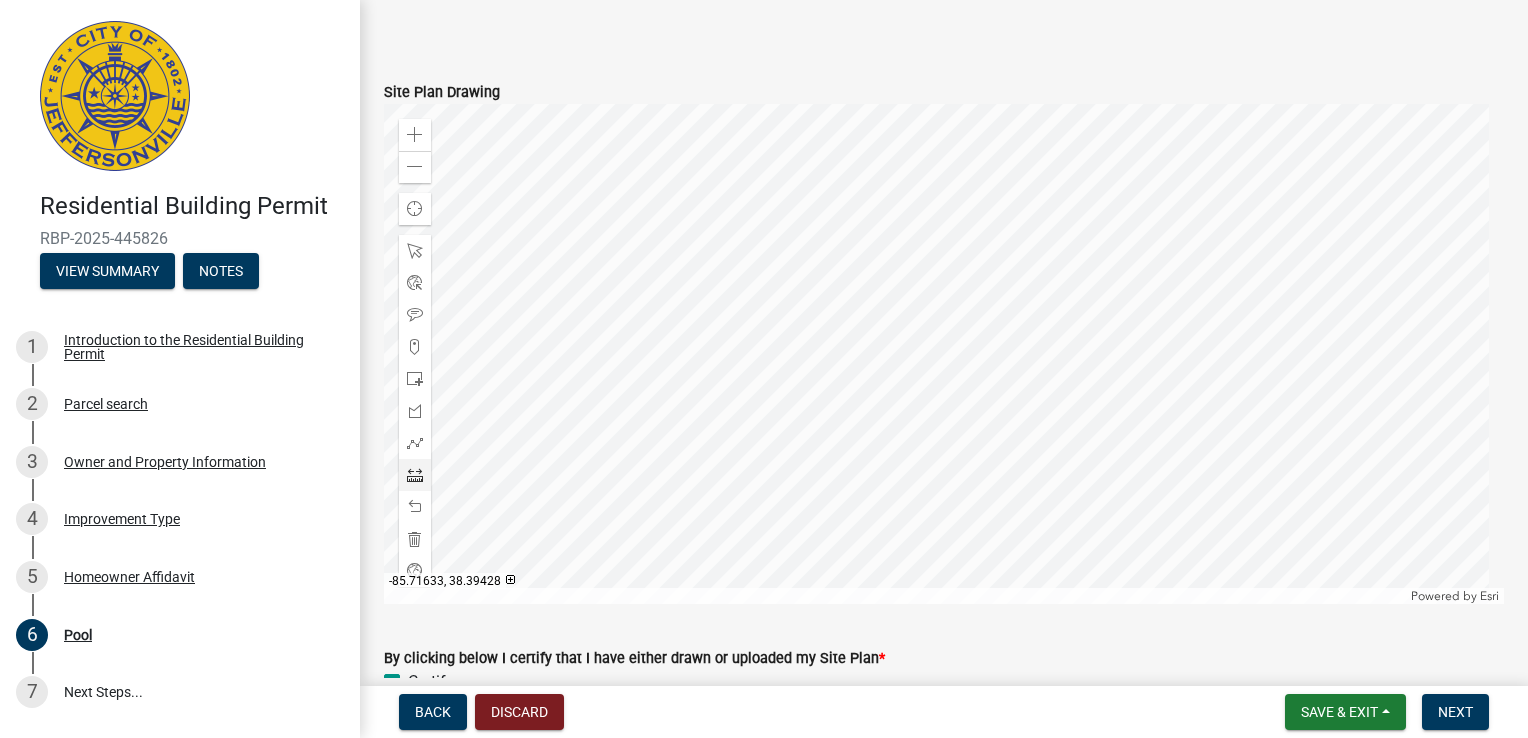click 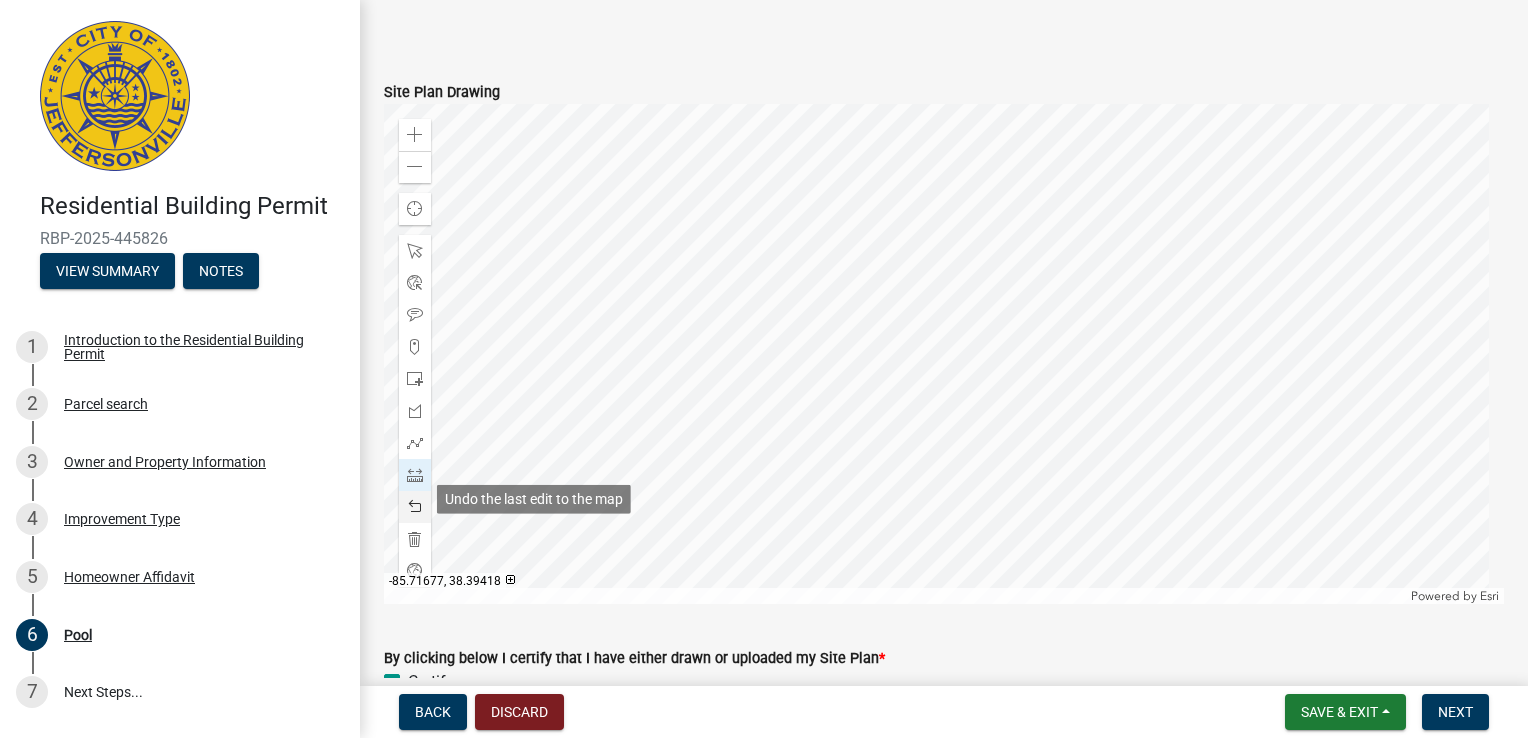 click 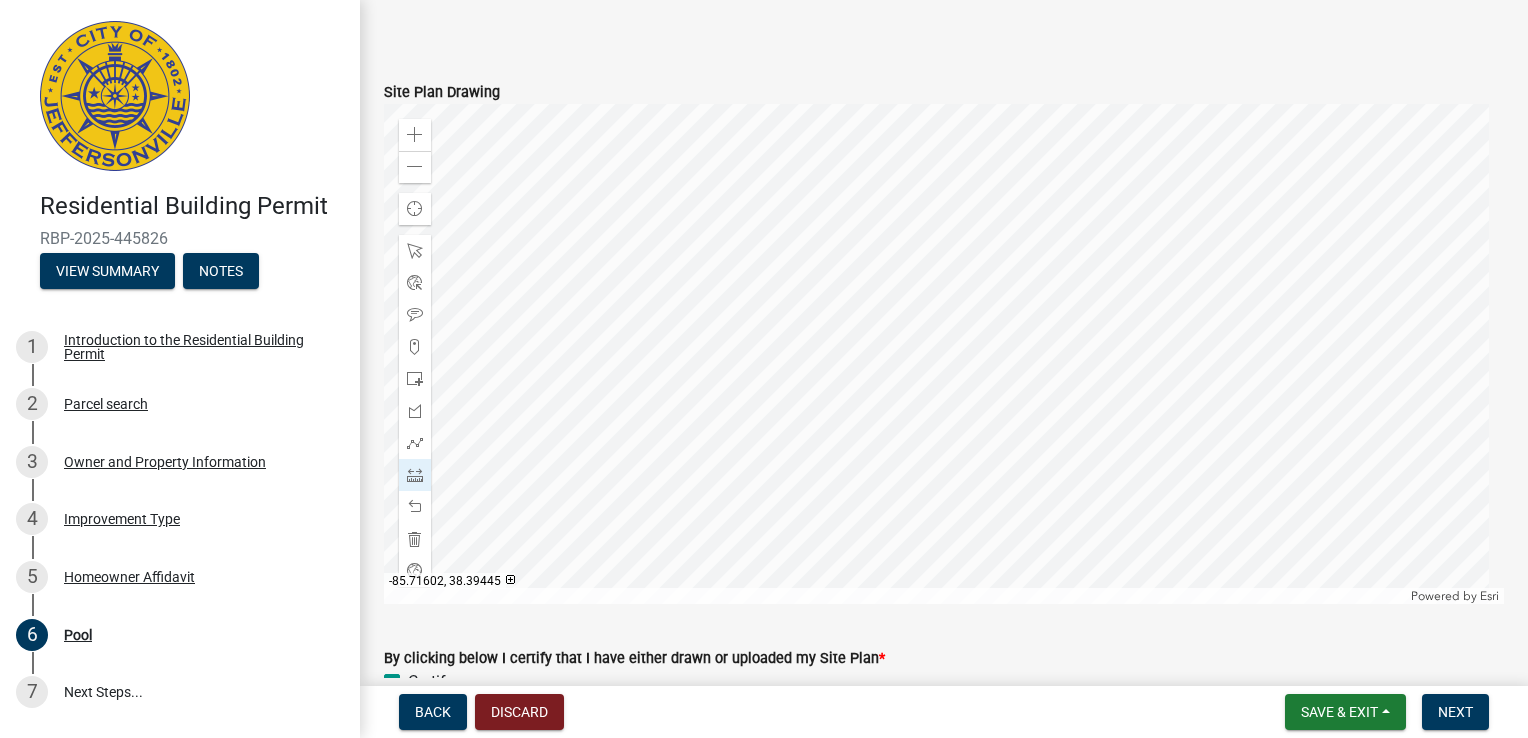 click 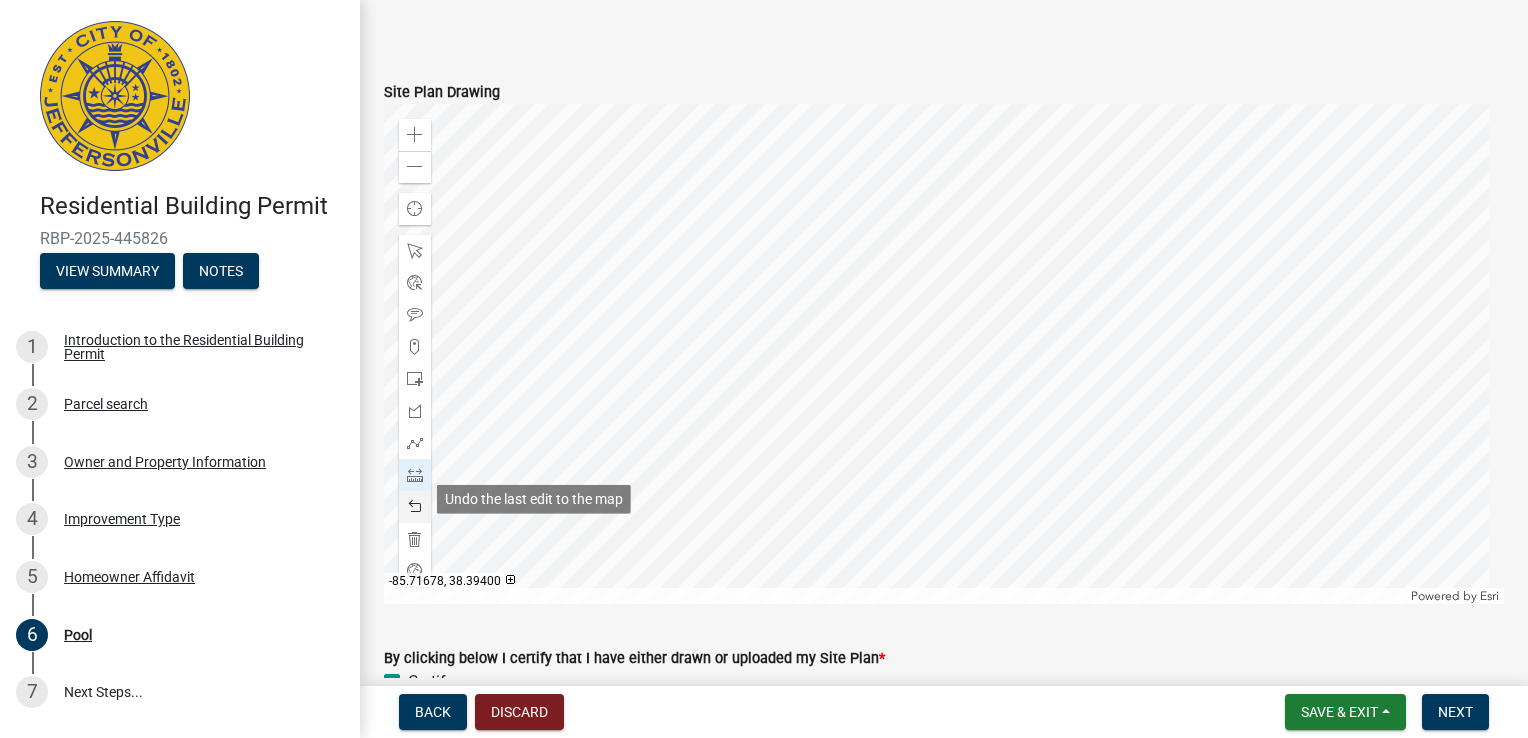 click 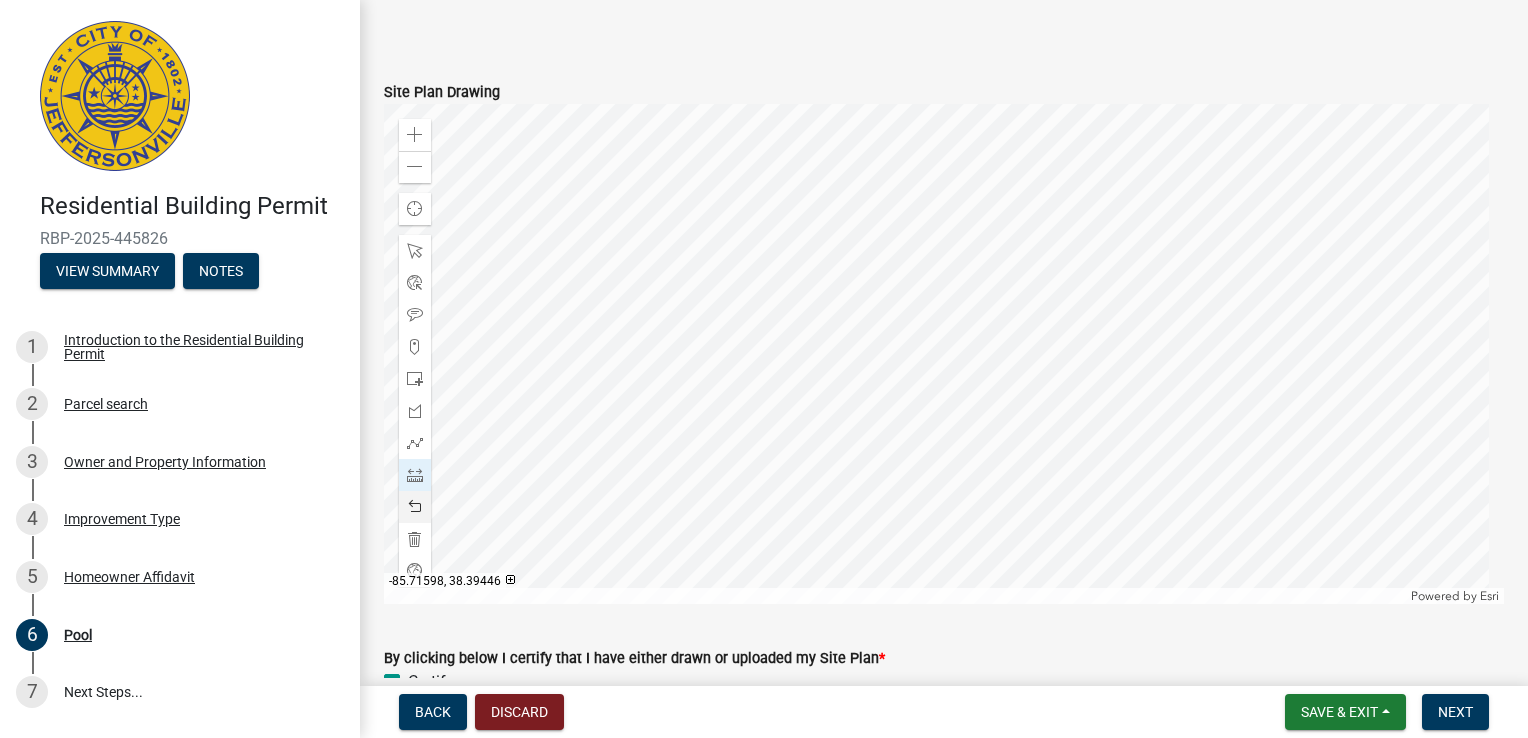 click 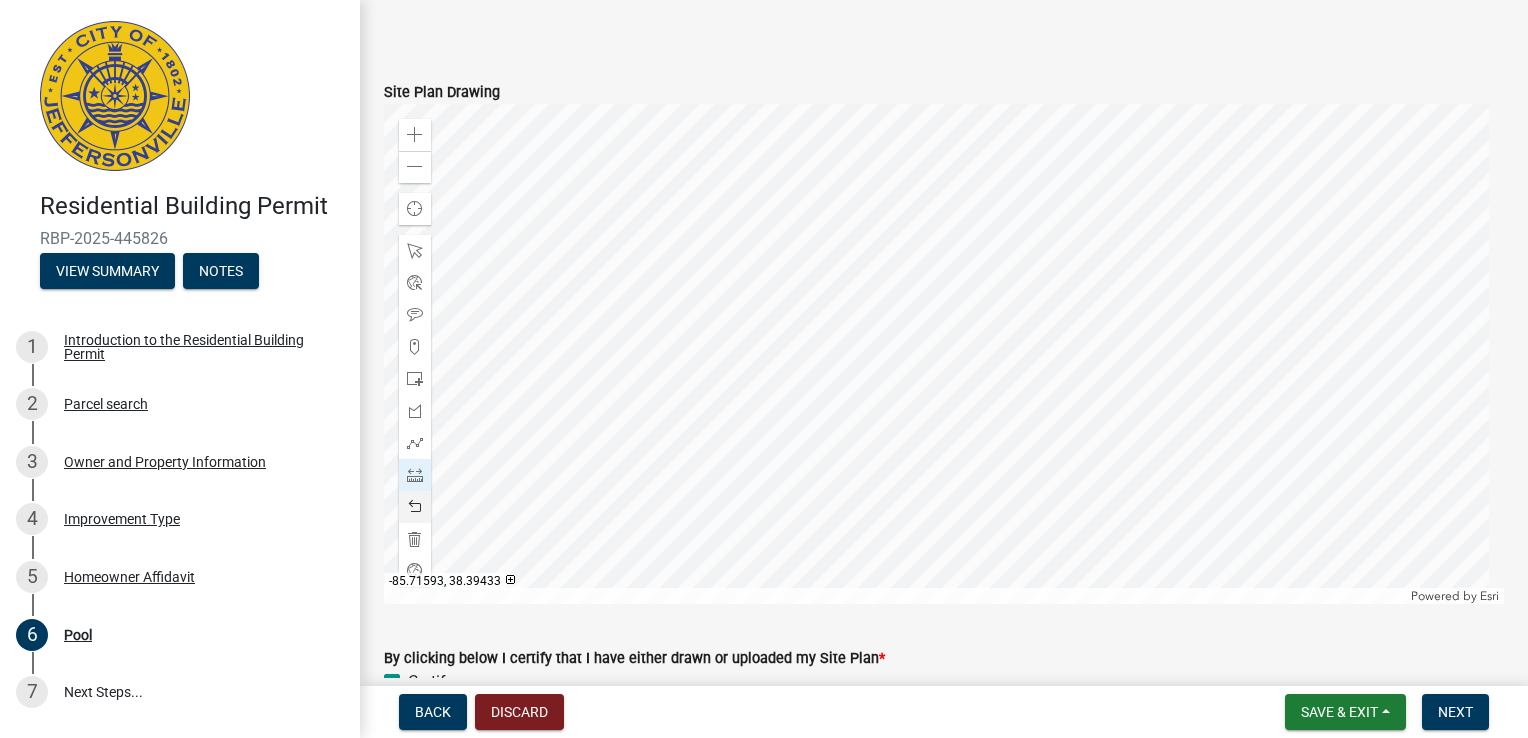click 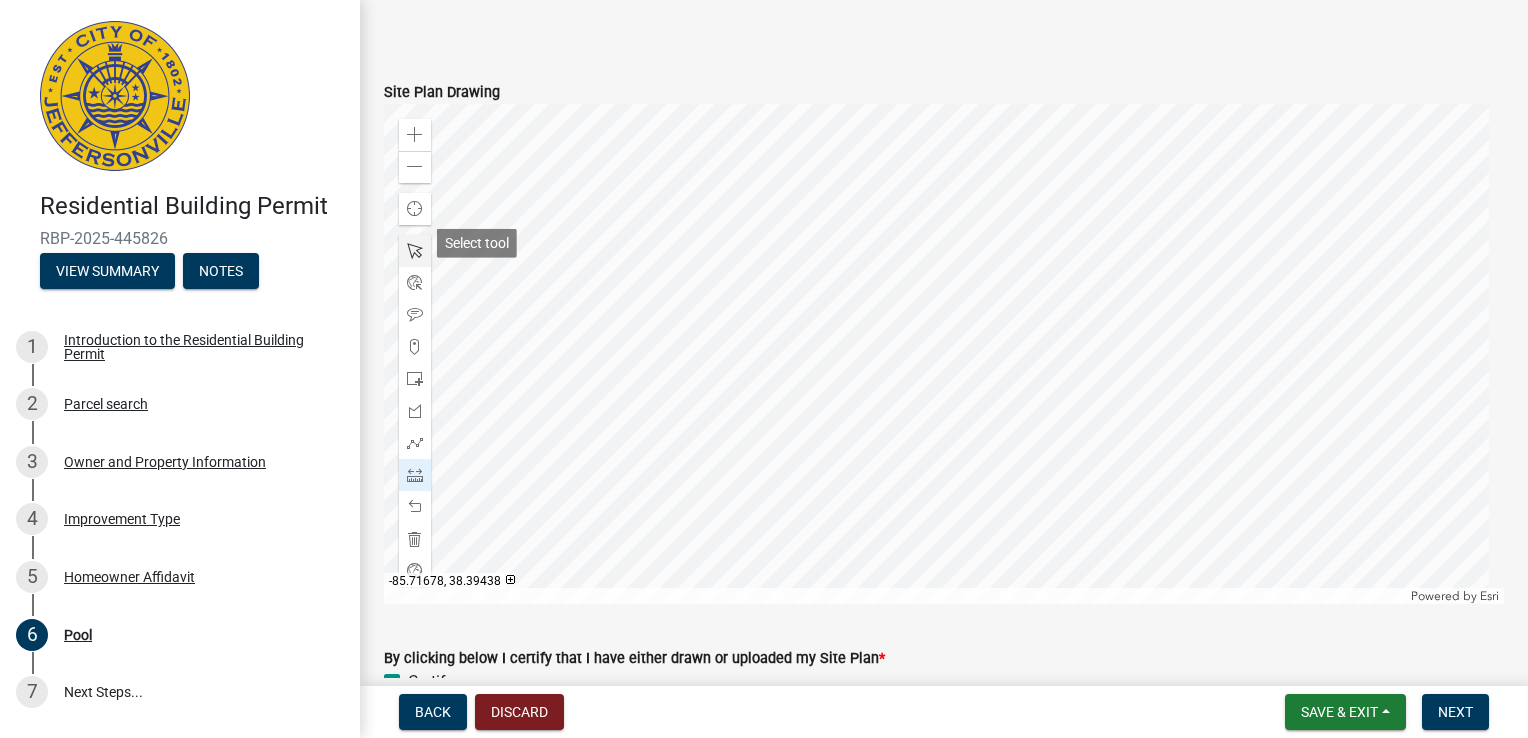 click 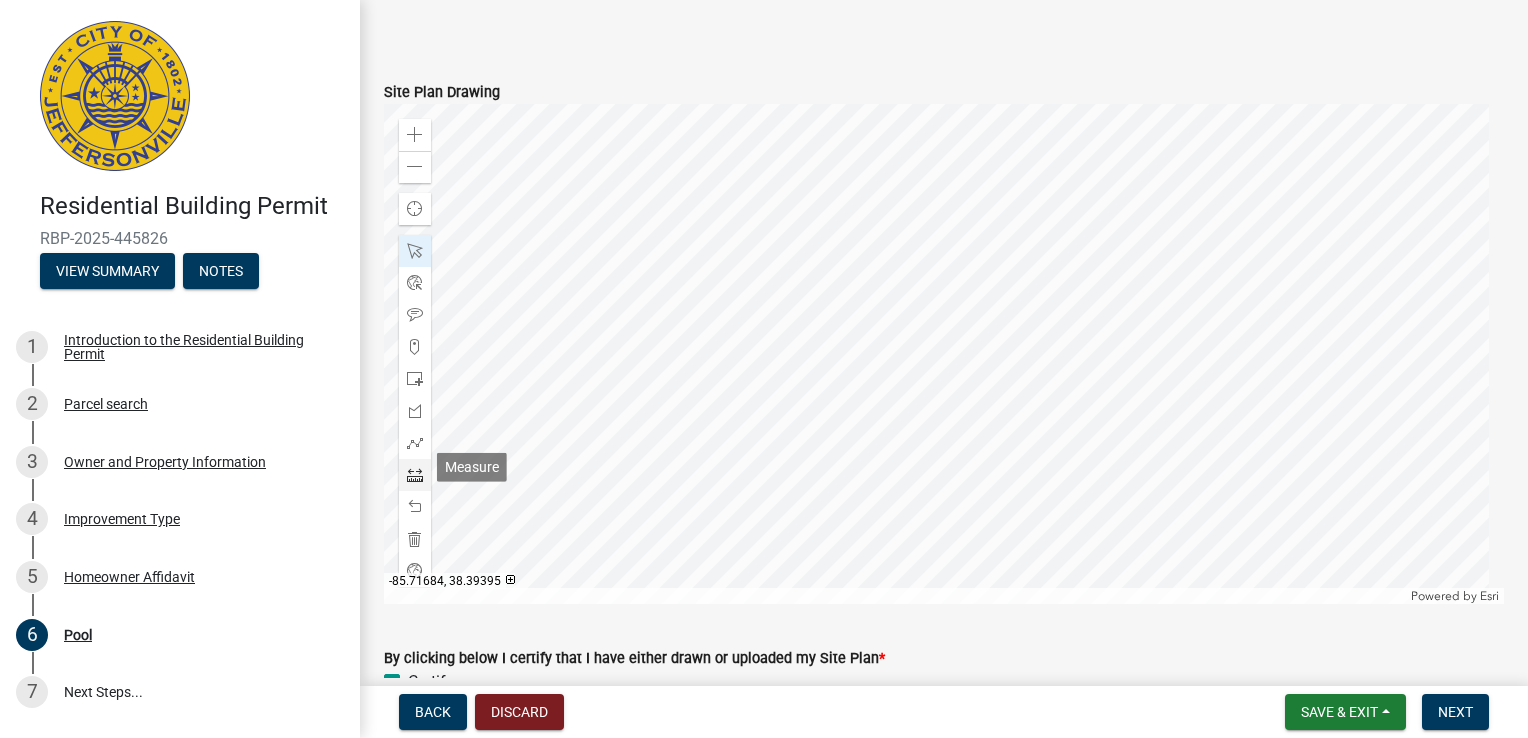 click 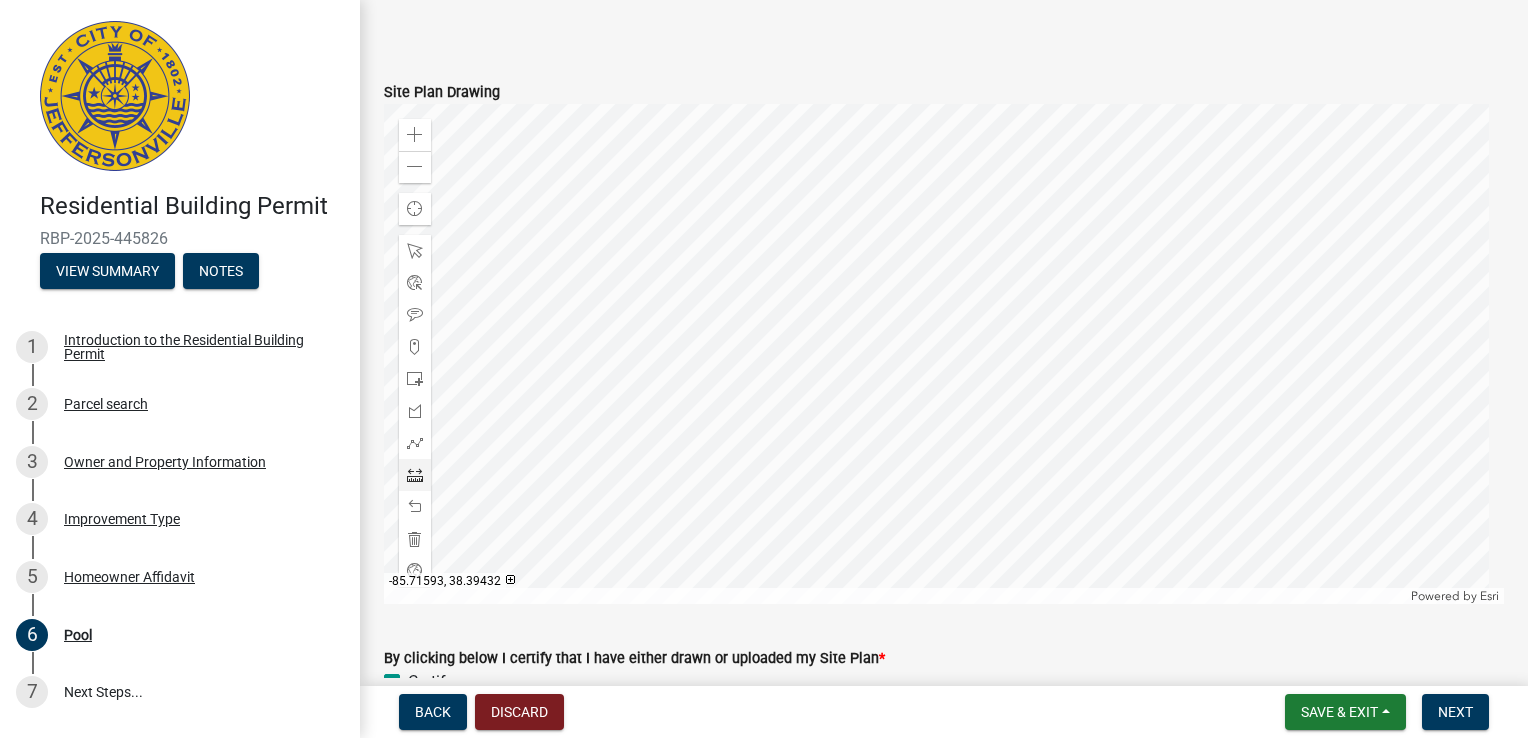 click 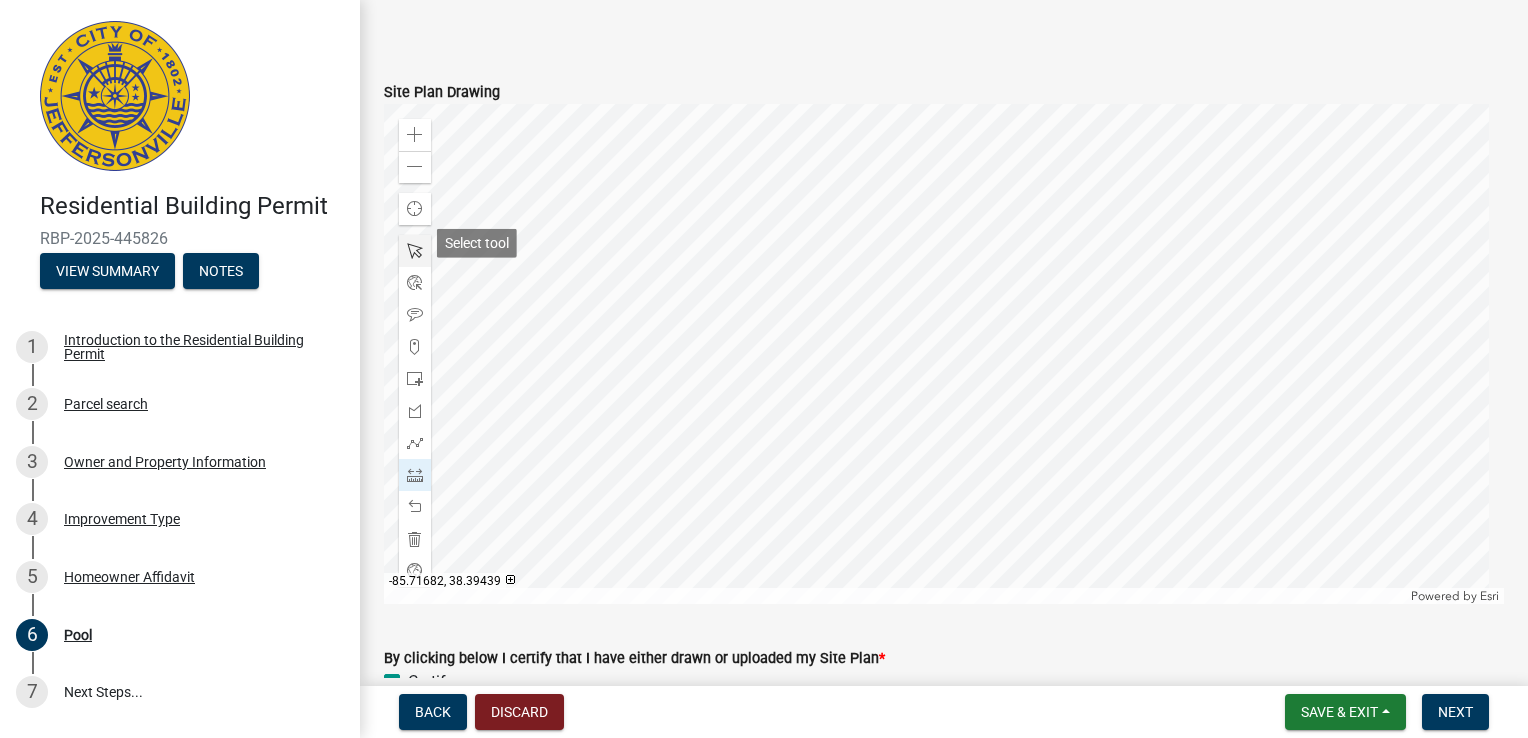 click 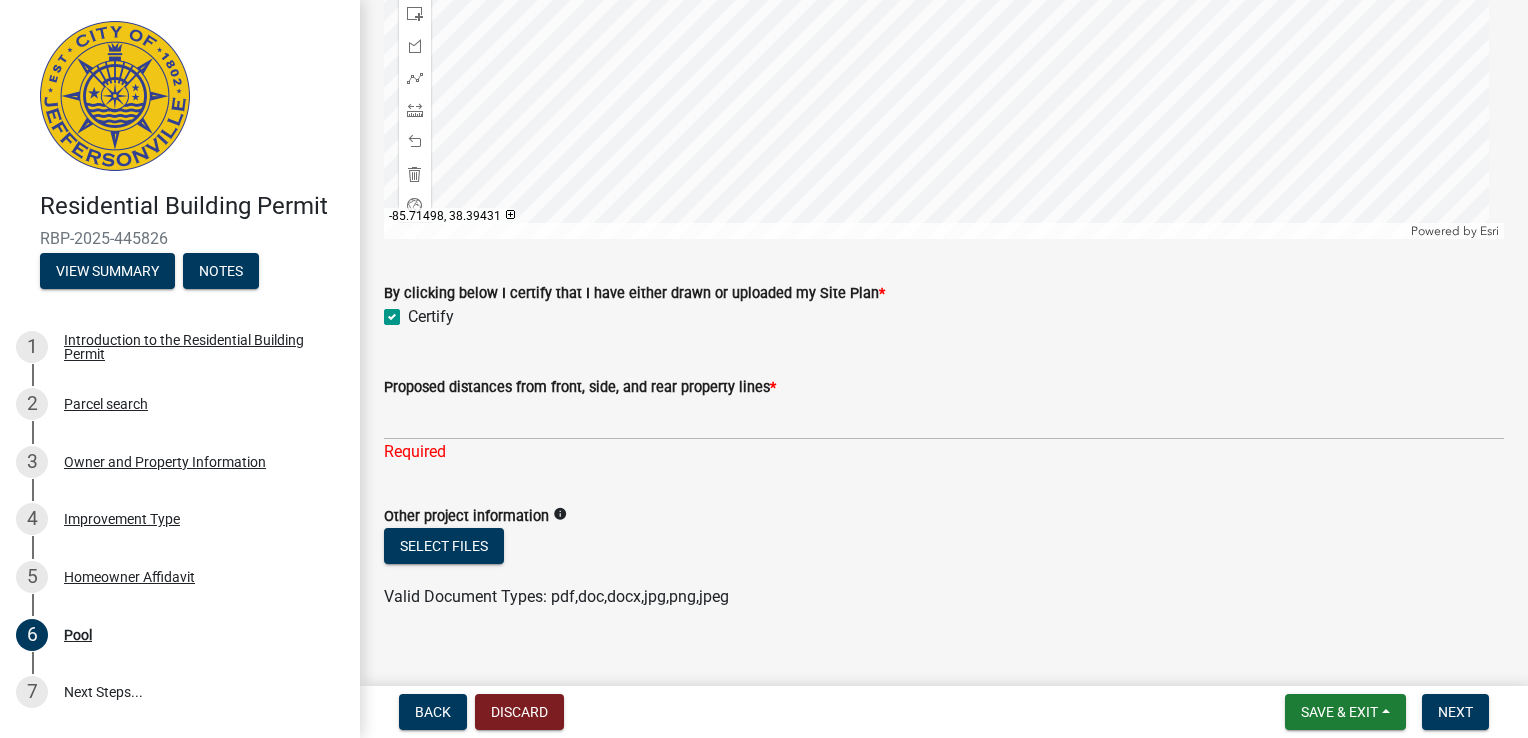 scroll, scrollTop: 1775, scrollLeft: 0, axis: vertical 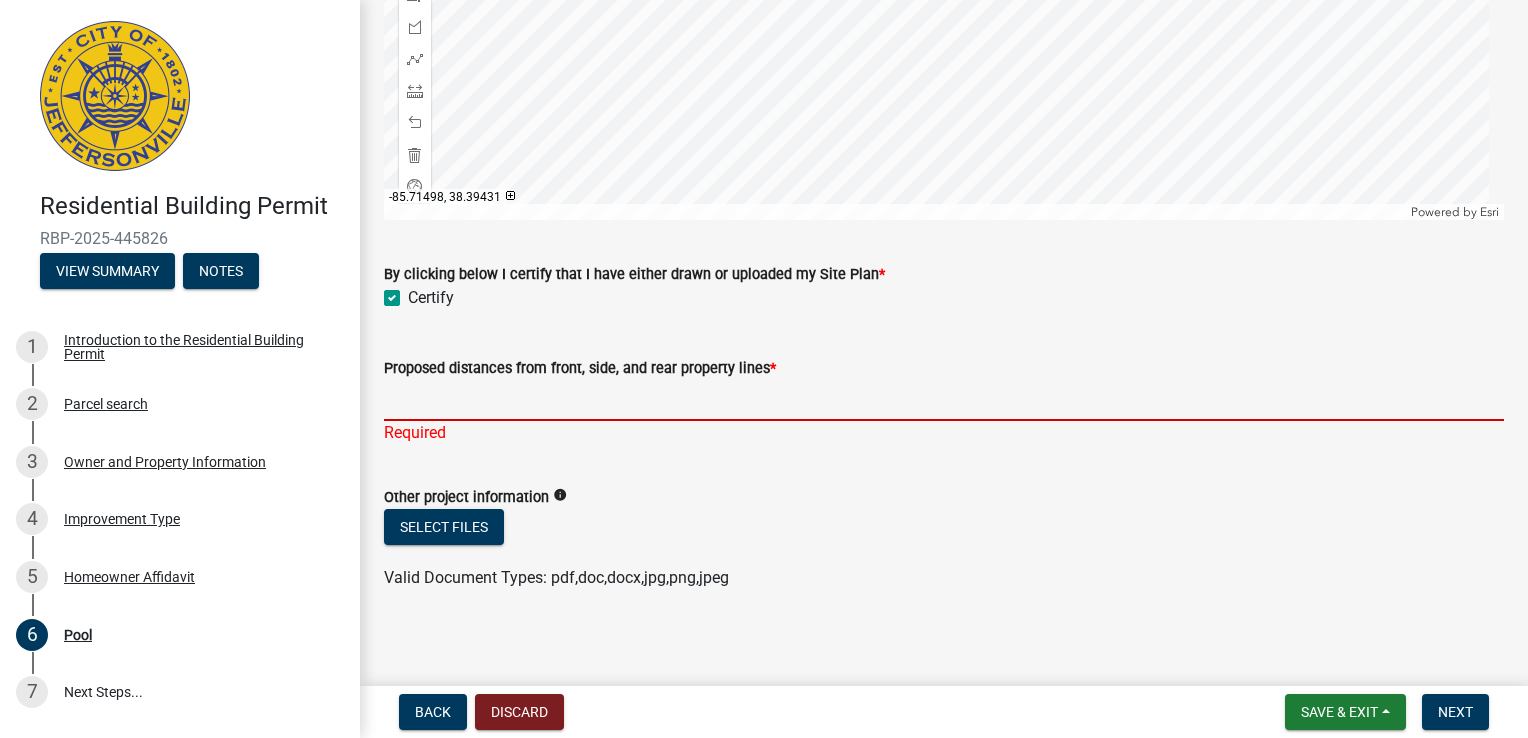 click on "Proposed distances from front, side, and rear property lines  *" at bounding box center (944, 400) 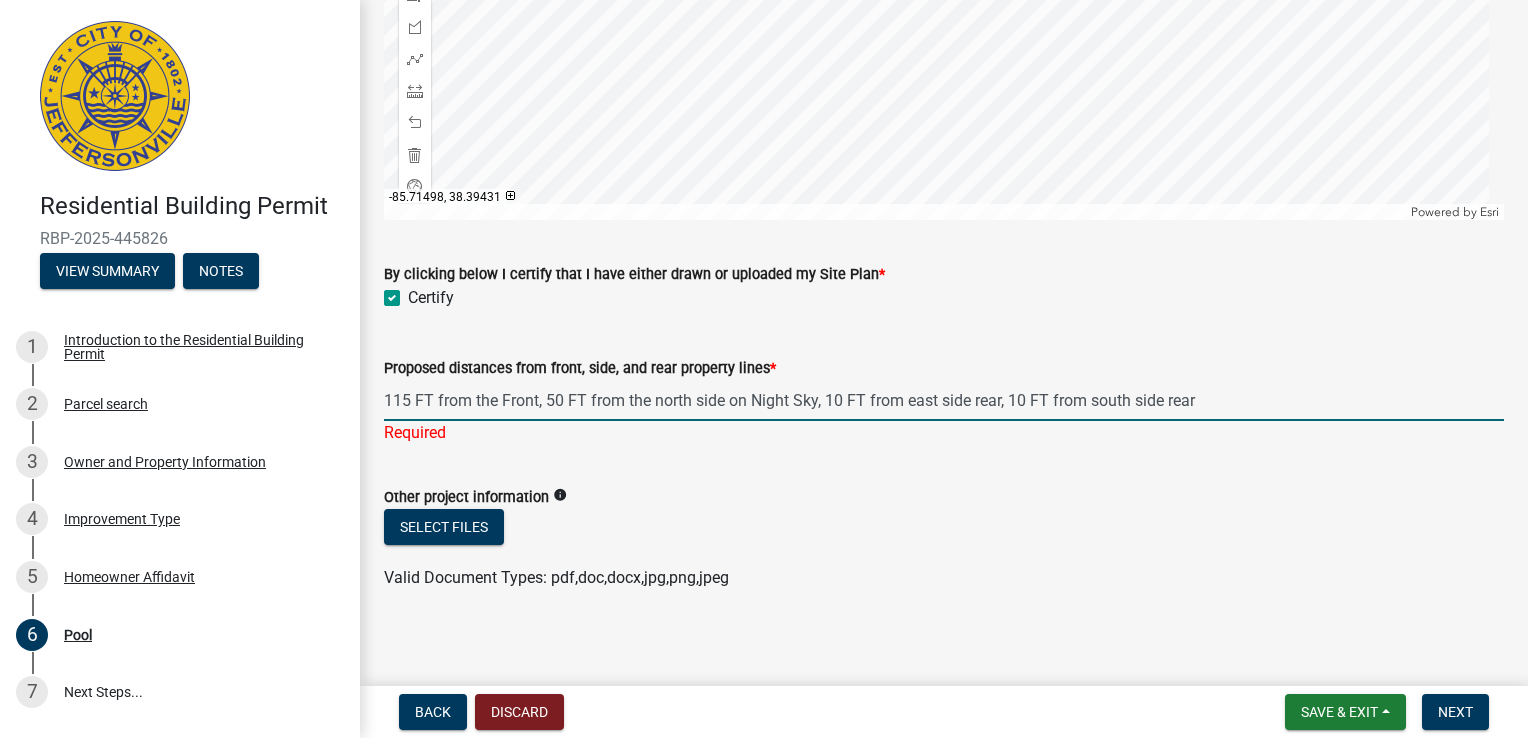 click on "115 FT from the Front, 50 FT from the north side on Night Sky, 10 FT from east side rear, 10 FT from south side rear" at bounding box center (944, 400) 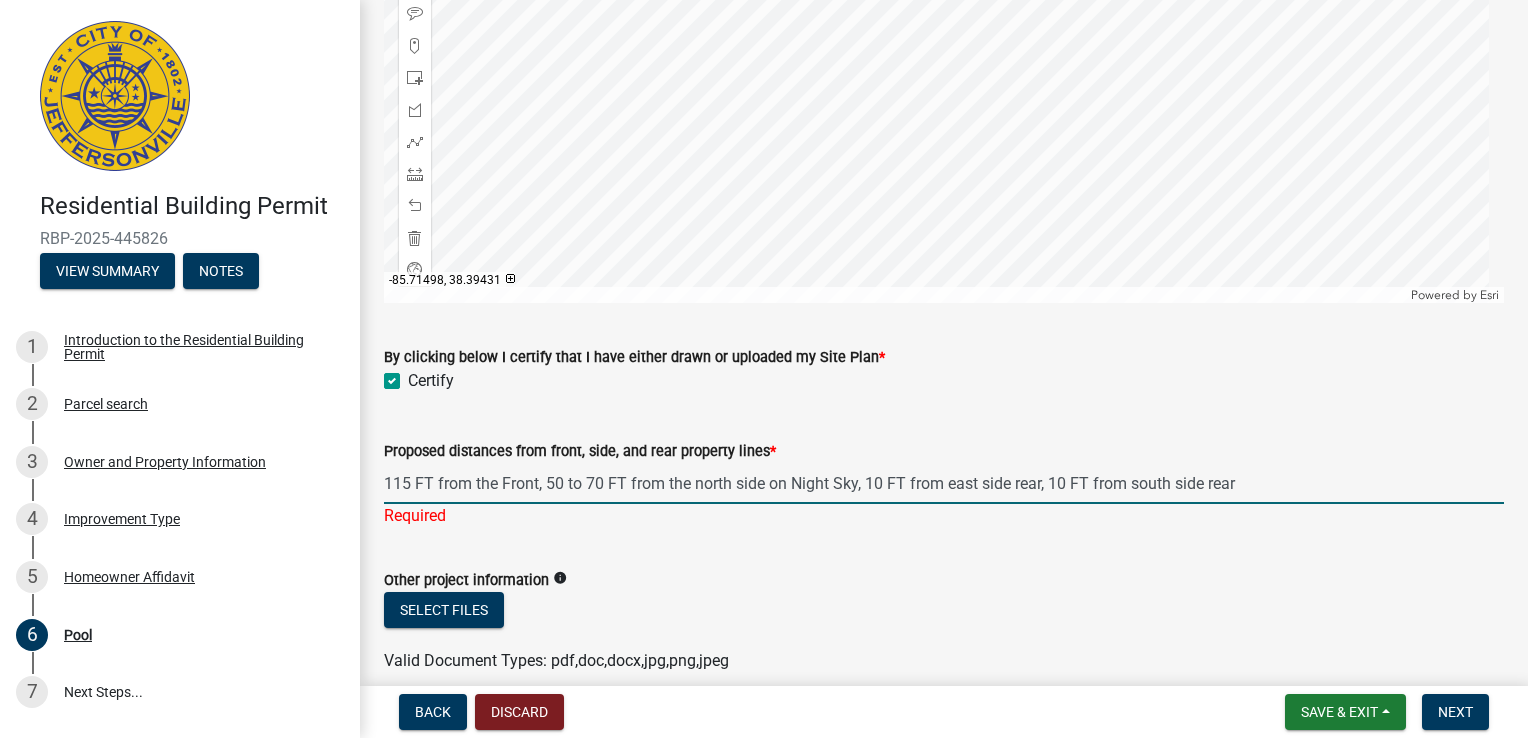 scroll, scrollTop: 1686, scrollLeft: 0, axis: vertical 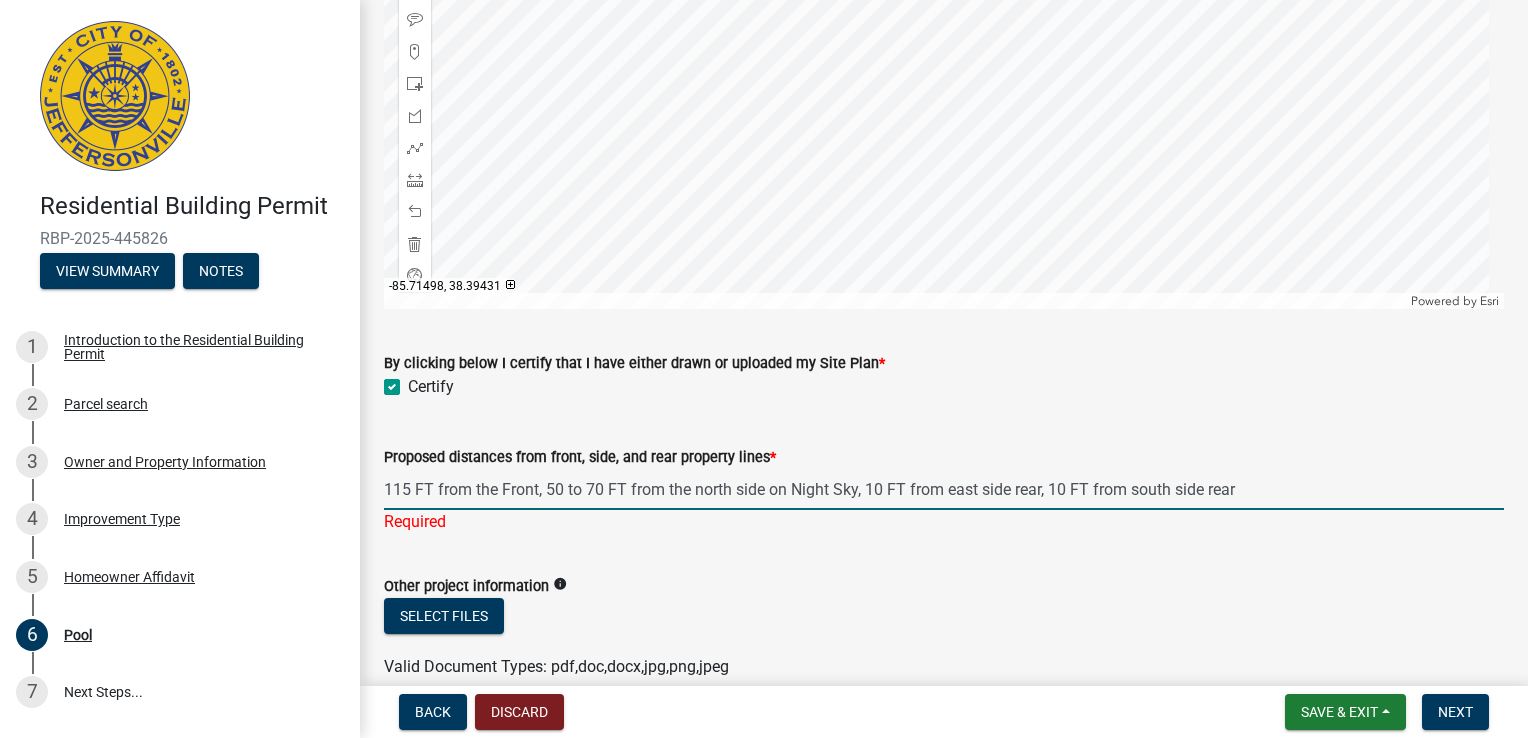 click on "115 FT from the Front, 50 to 70 FT from the north side on Night Sky, 10 FT from east side rear, 10 FT from south side rear" at bounding box center (944, 489) 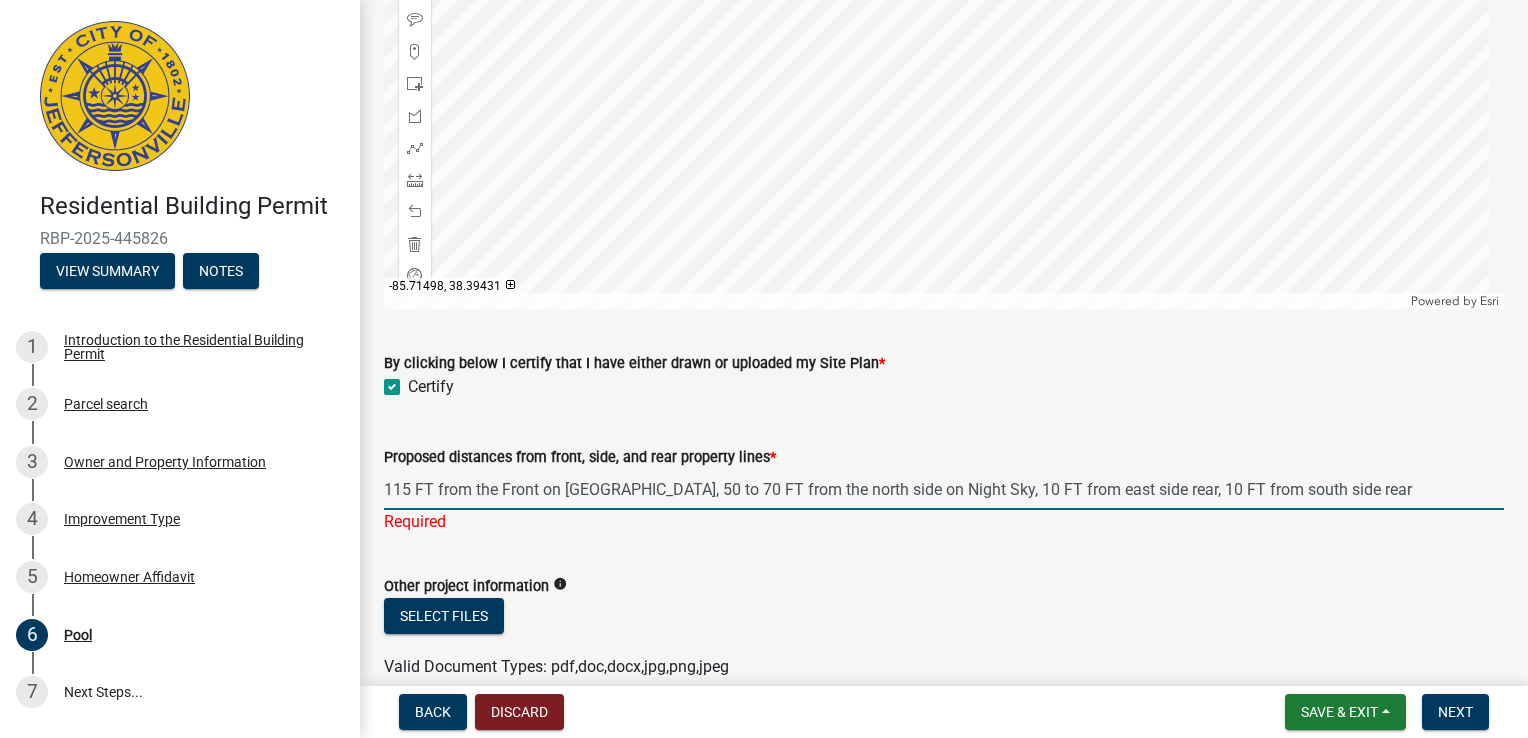 drag, startPoint x: 812, startPoint y: 482, endPoint x: 850, endPoint y: 479, distance: 38.118237 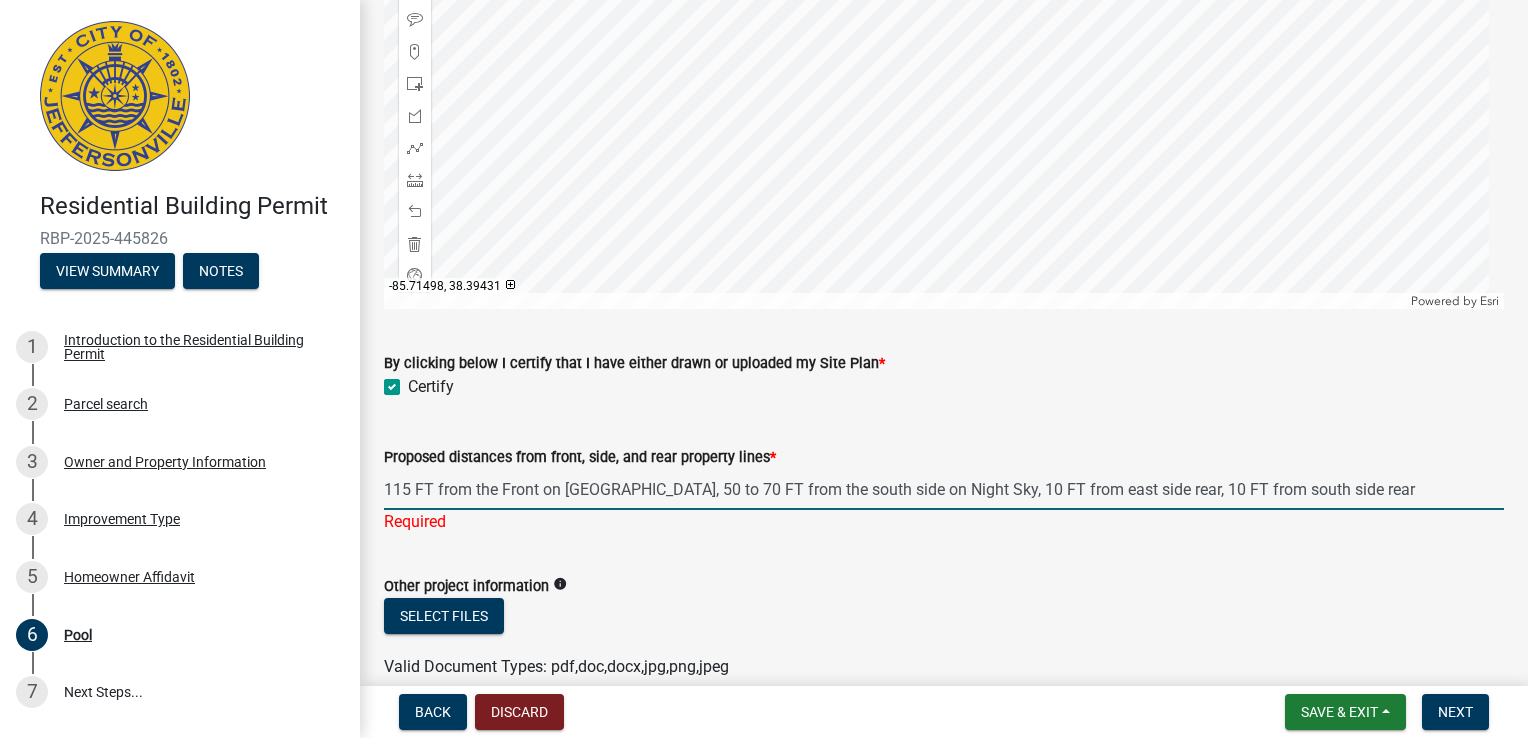 click on "115 FT from the Front on [GEOGRAPHIC_DATA], 50 to 70 FT from the south side on Night Sky, 10 FT from east side rear, 10 FT from south side rear" at bounding box center [944, 489] 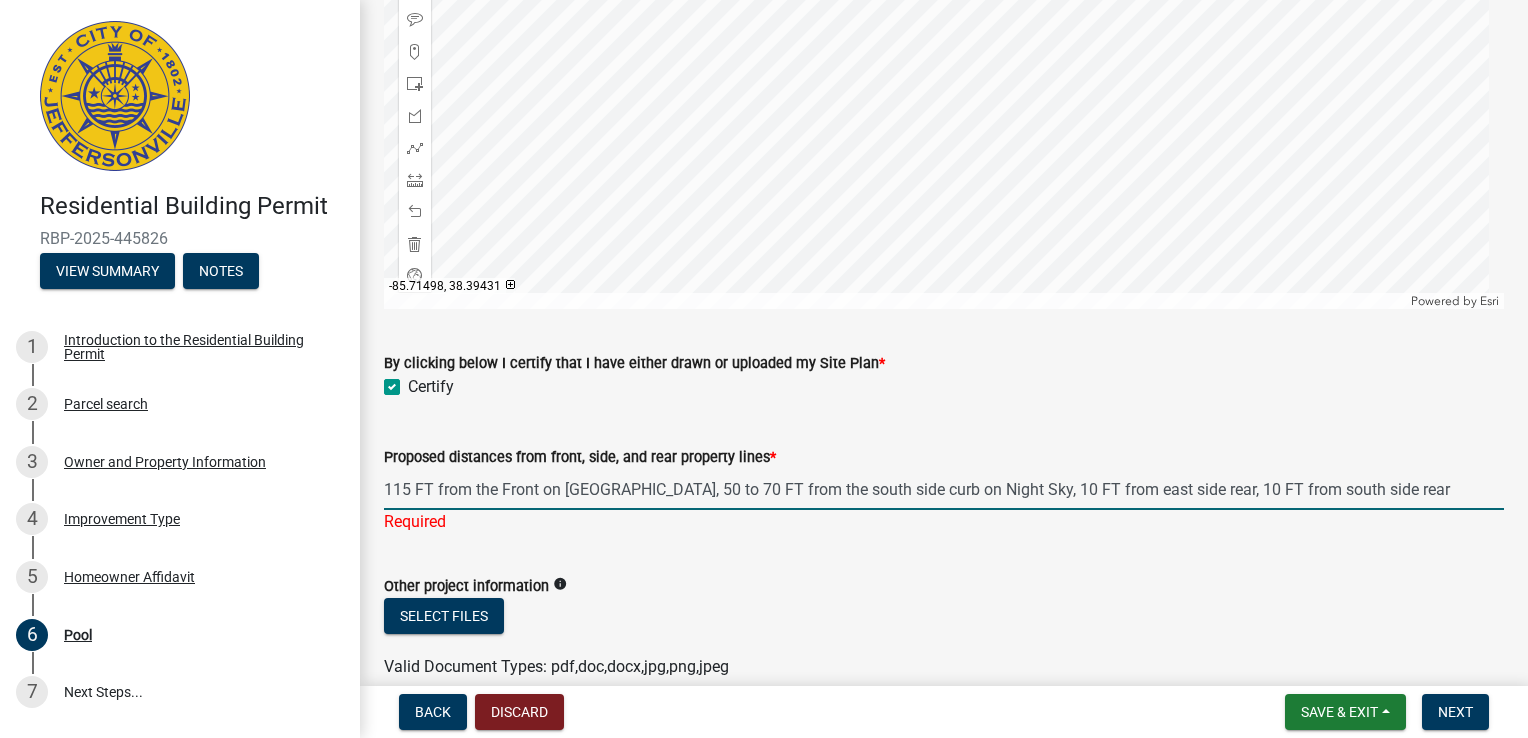 click on "115 FT from the Front on [GEOGRAPHIC_DATA], 50 to 70 FT from the south side curb on Night Sky, 10 FT from east side rear, 10 FT from south side rear" at bounding box center (944, 489) 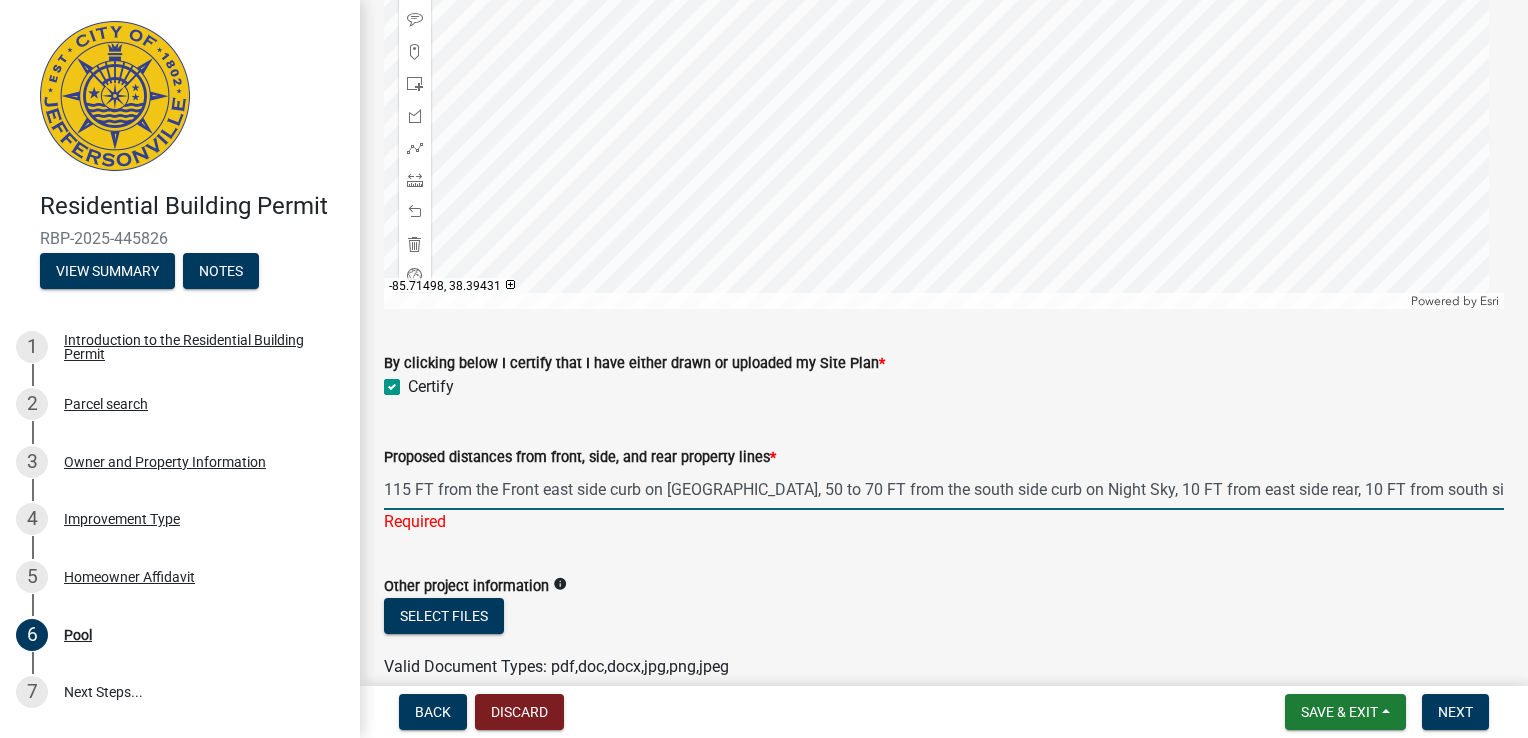 click on "115 FT from the Front east side curb on [GEOGRAPHIC_DATA], 50 to 70 FT from the south side curb on Night Sky, 10 FT from east side rear, 10 FT from south side rear" at bounding box center (944, 489) 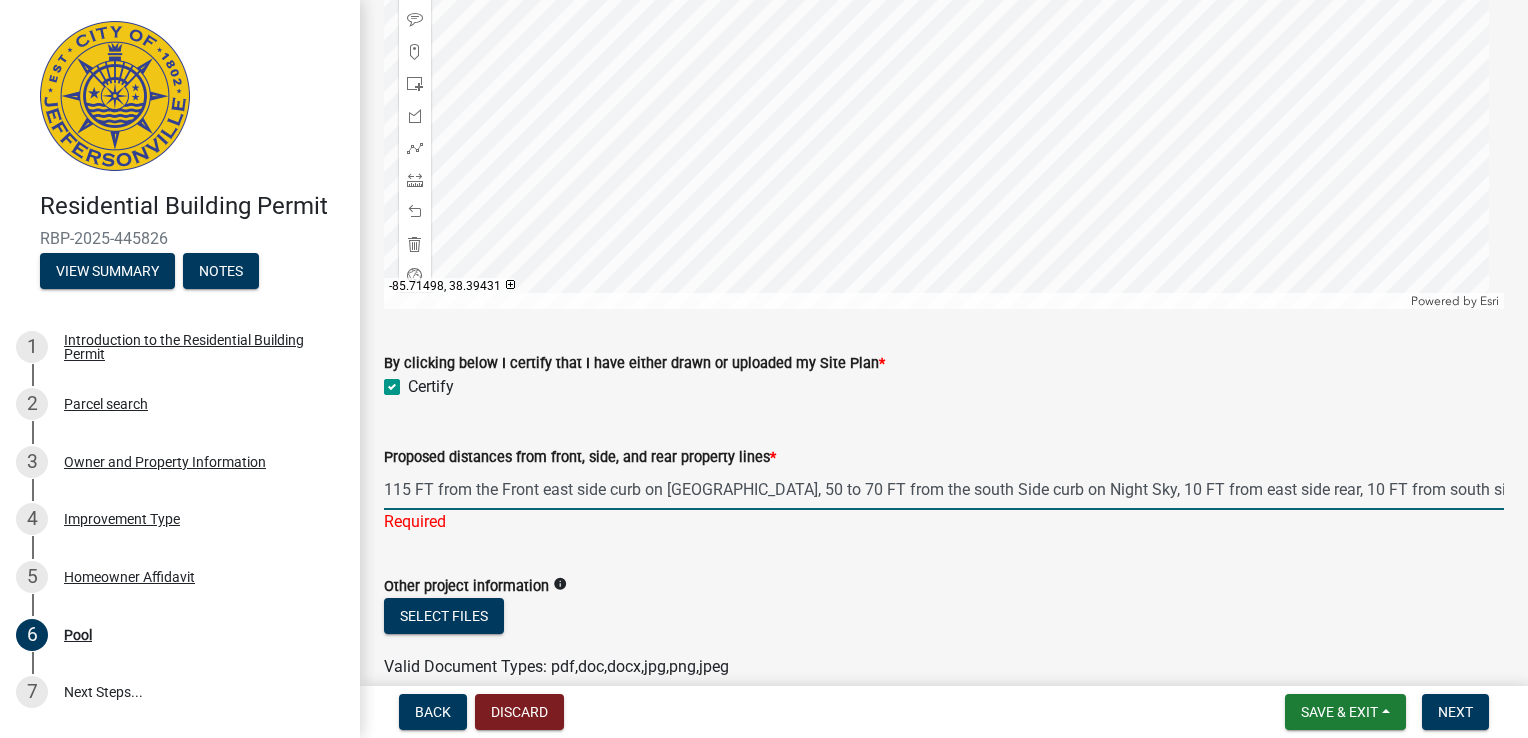 click on "115 FT from the Front east side curb on [GEOGRAPHIC_DATA], 50 to 70 FT from the south Side curb on Night Sky, 10 FT from east side rear, 10 FT from south side rear" at bounding box center [944, 489] 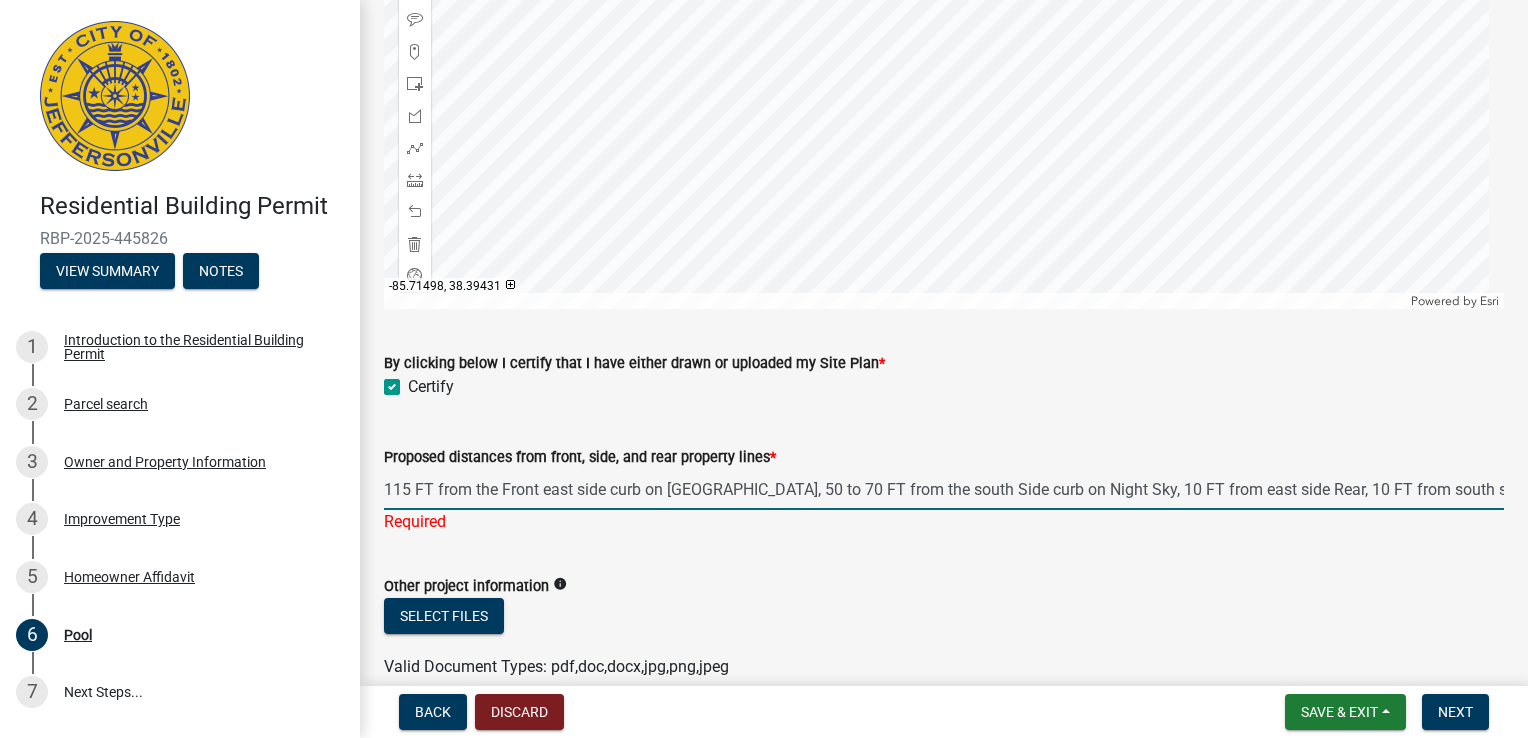 click on "115 FT from the Front east side curb on [GEOGRAPHIC_DATA], 50 to 70 FT from the south Side curb on Night Sky, 10 FT from east side Rear, 10 FT from south side rear" at bounding box center [944, 489] 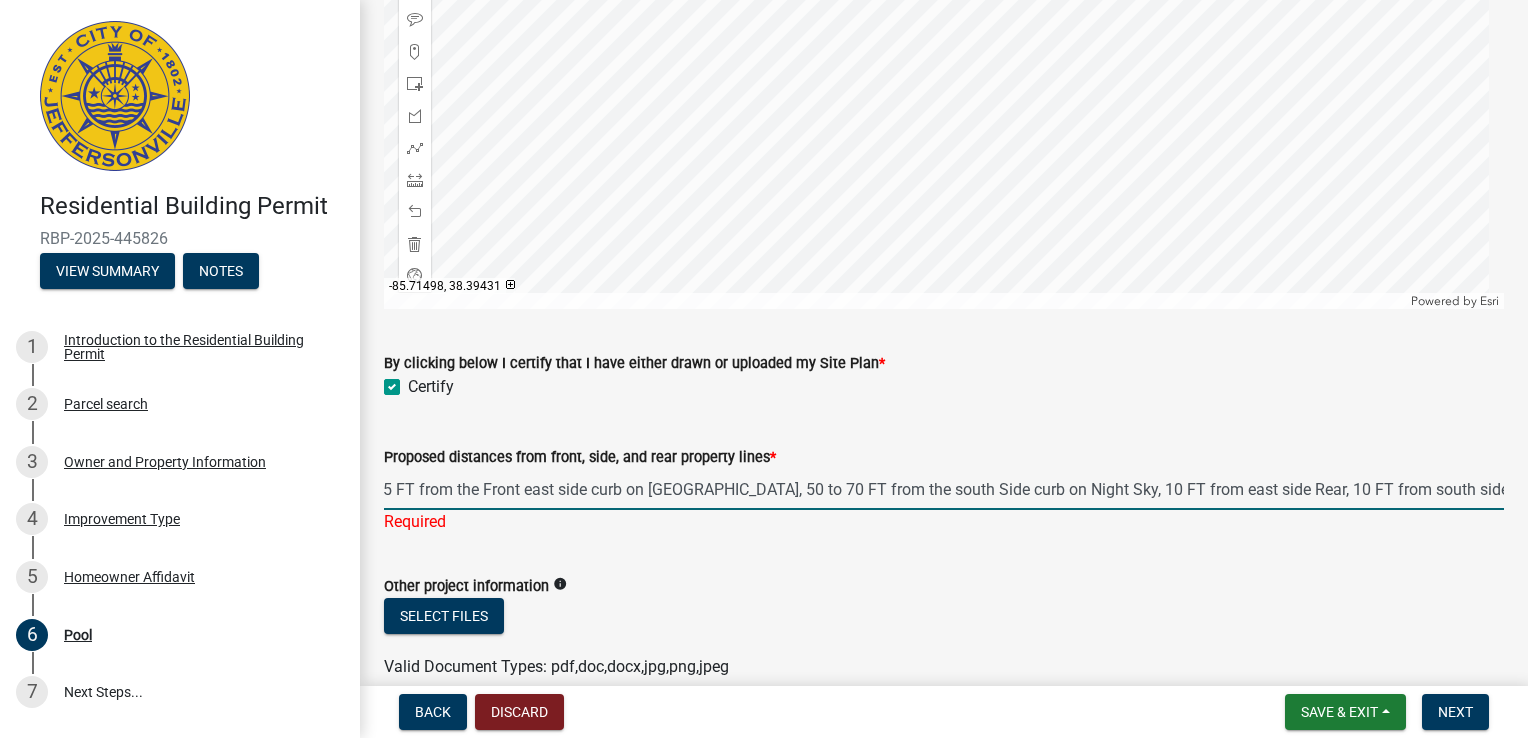 drag, startPoint x: 1476, startPoint y: 475, endPoint x: 1531, endPoint y: 486, distance: 56.089214 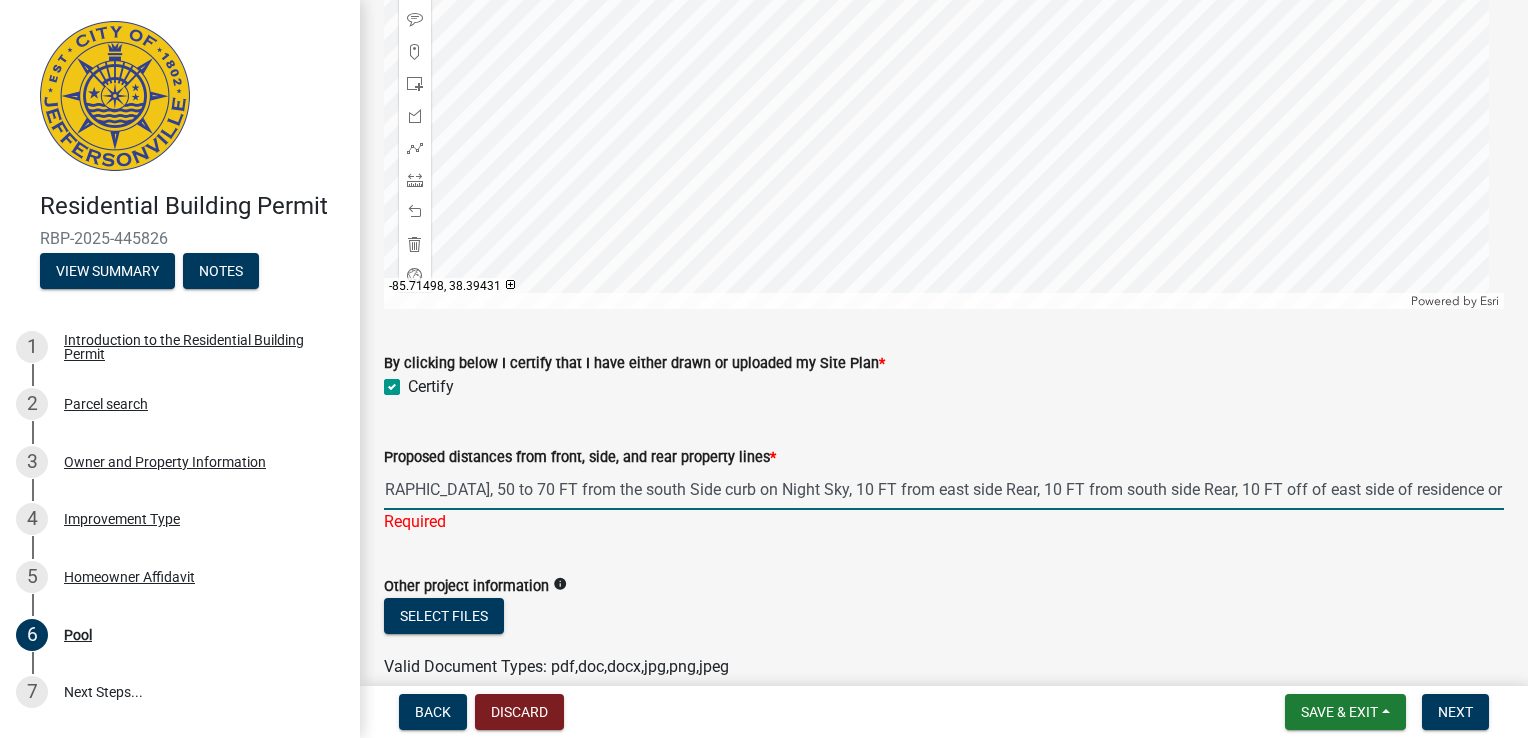 scroll, scrollTop: 0, scrollLeft: 332, axis: horizontal 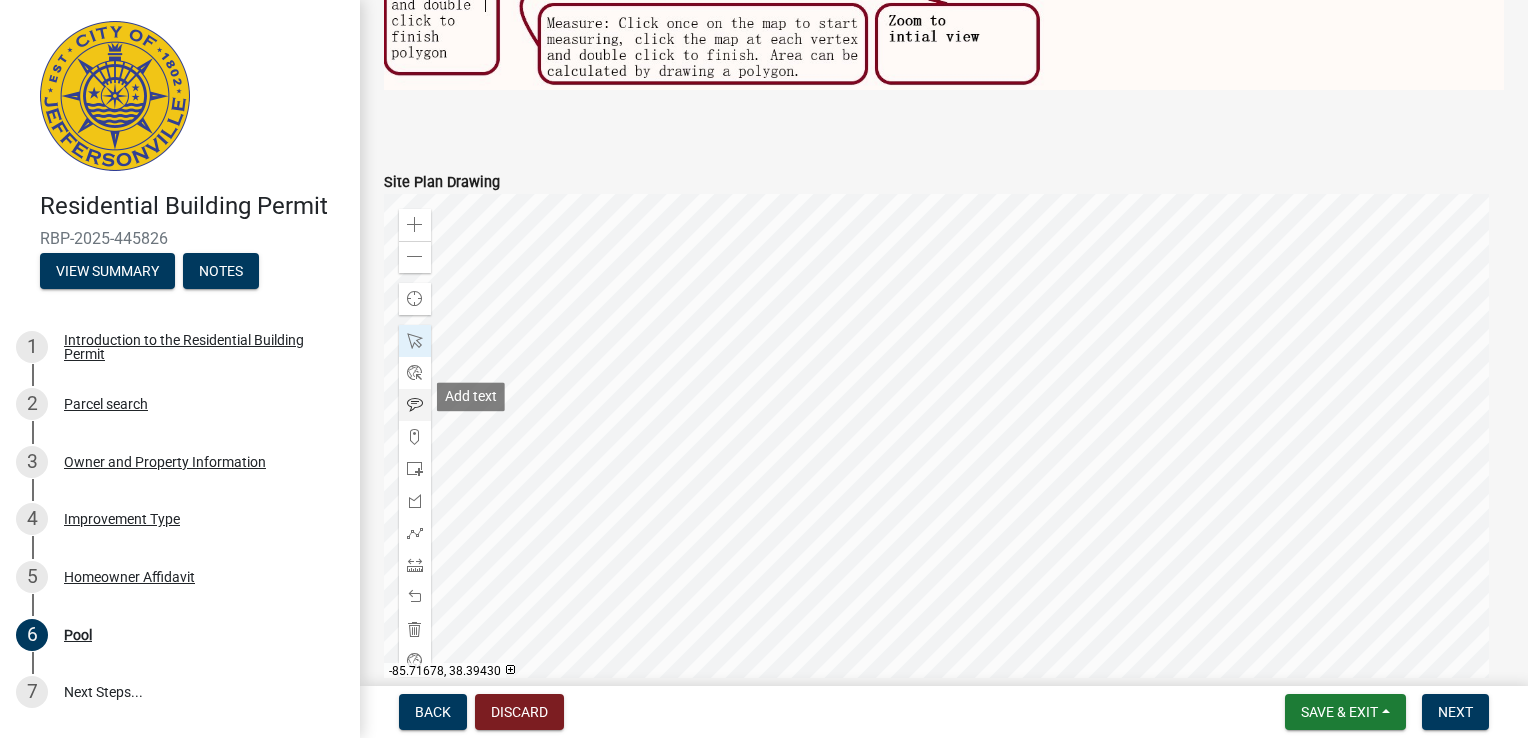type on "115 FT from the Front east side curb on [GEOGRAPHIC_DATA], 50 to 70 FT from the south Side curb on Night Sky, 10 FT from east side Rear, 10 FT from south side Rear, 10 FT off of east side of residence or more." 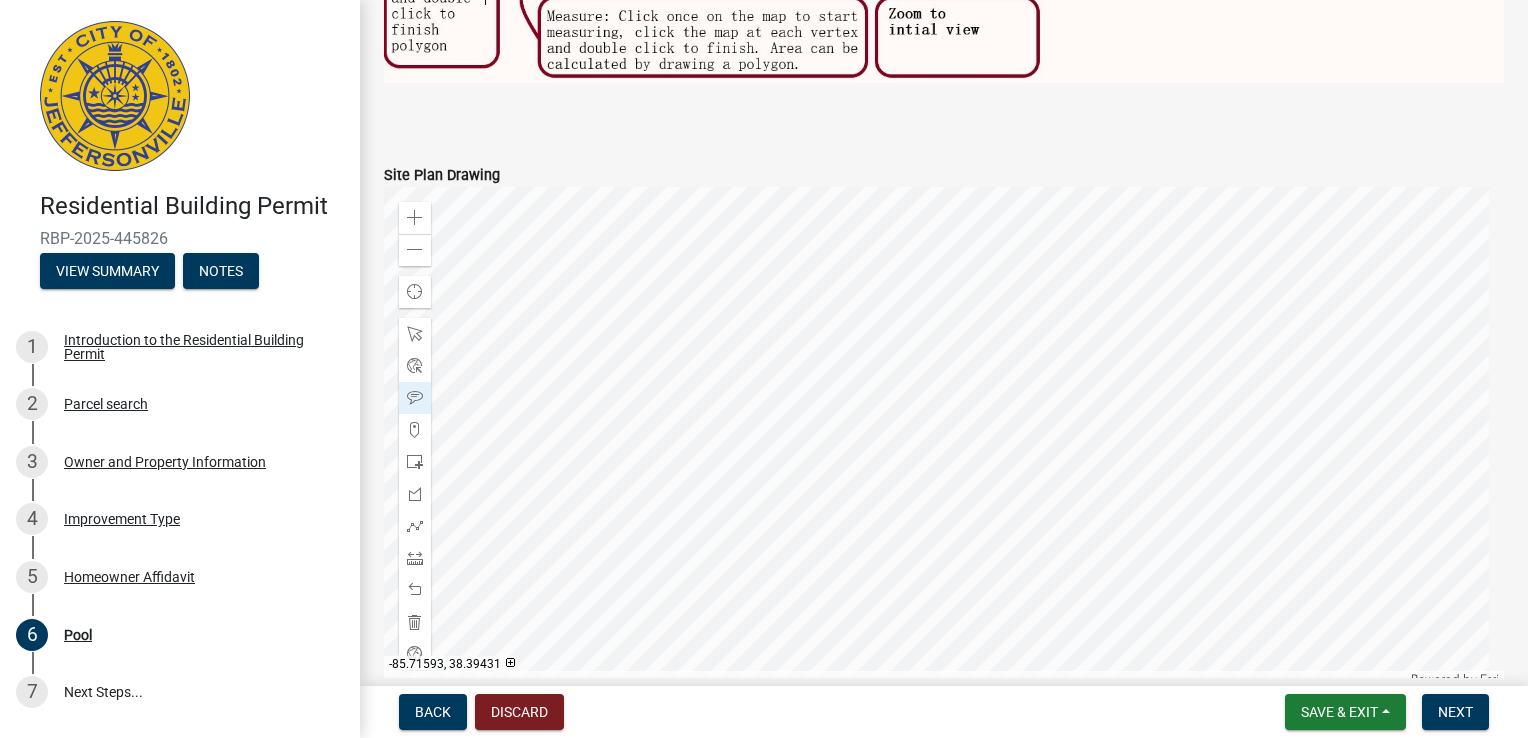 click 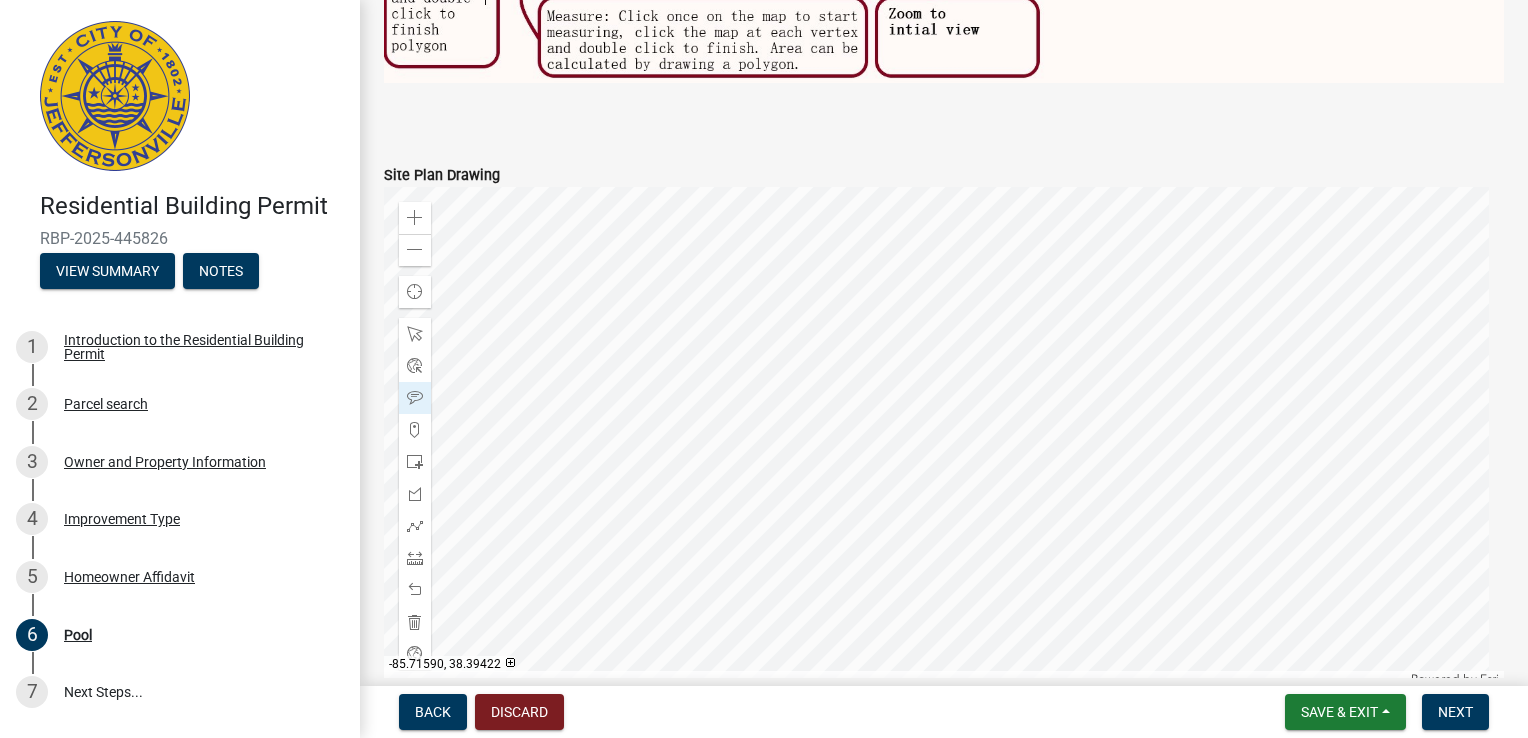 click 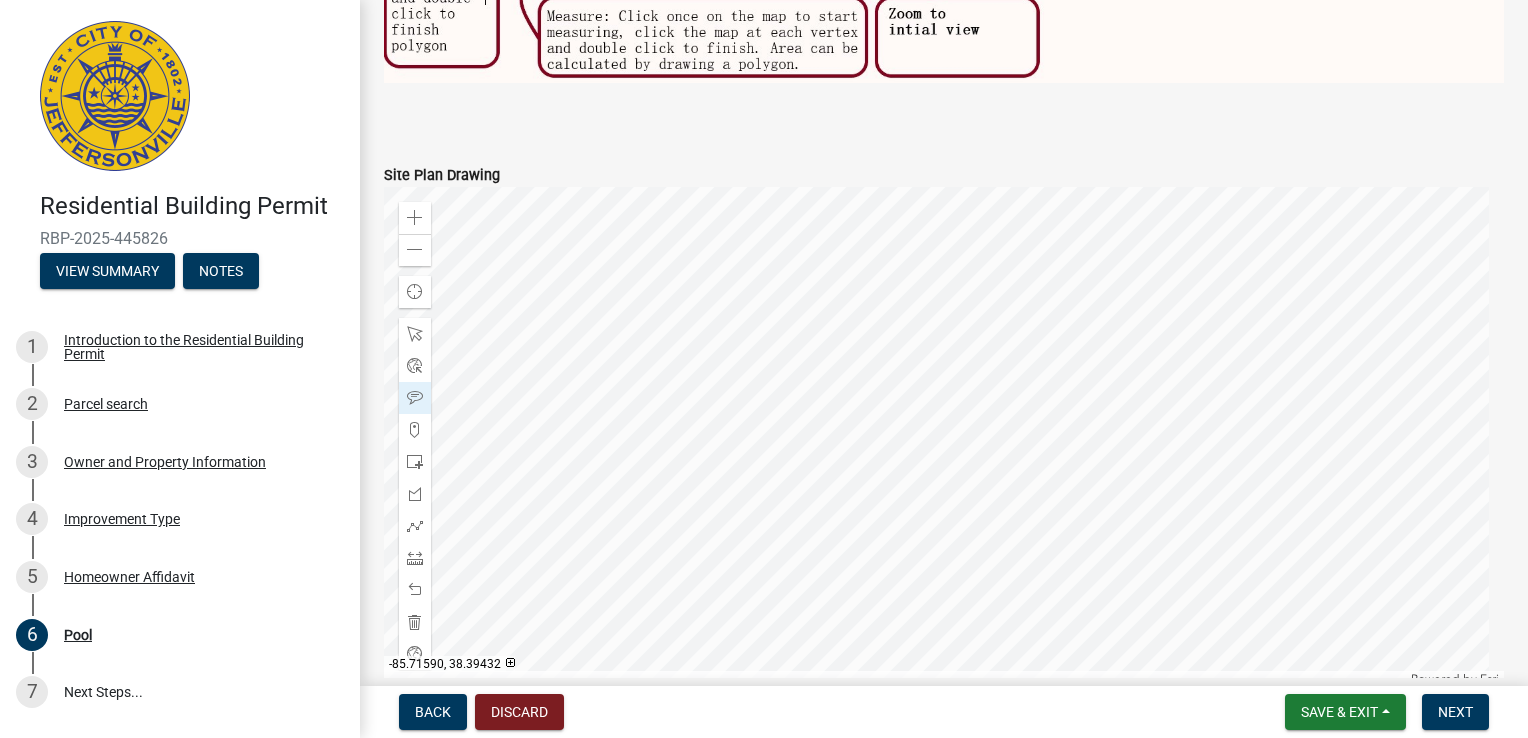 click 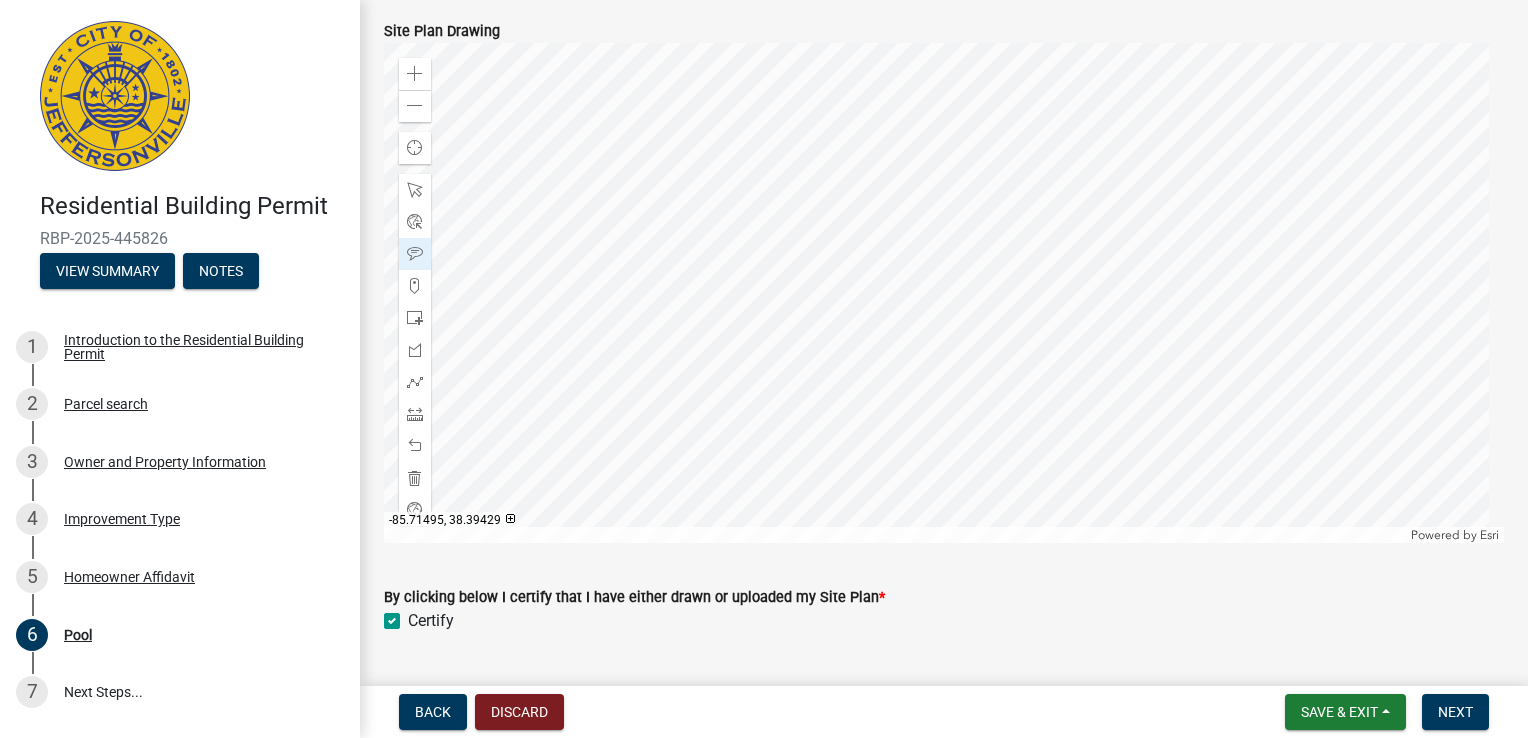 scroll, scrollTop: 1511, scrollLeft: 0, axis: vertical 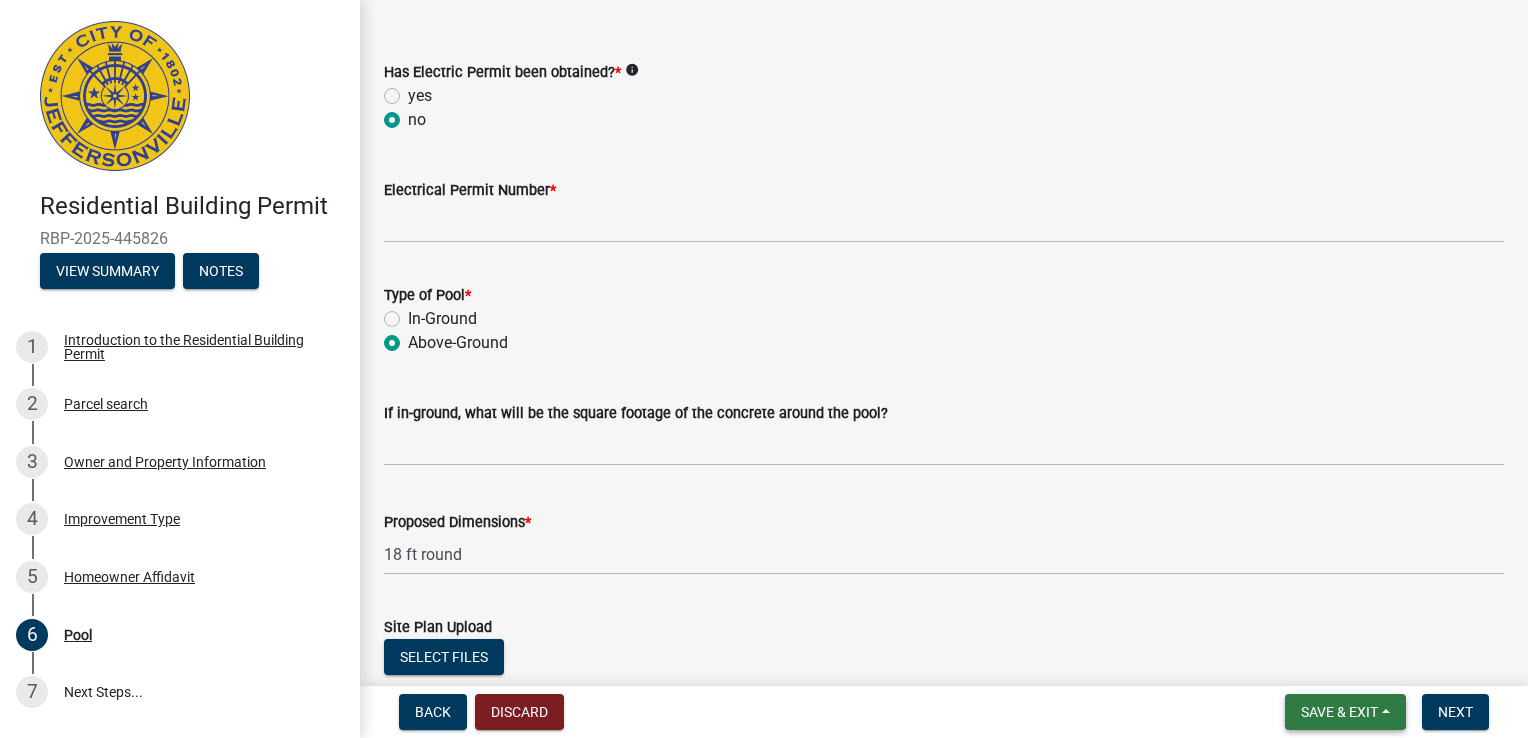 click on "Save & Exit" at bounding box center (1339, 712) 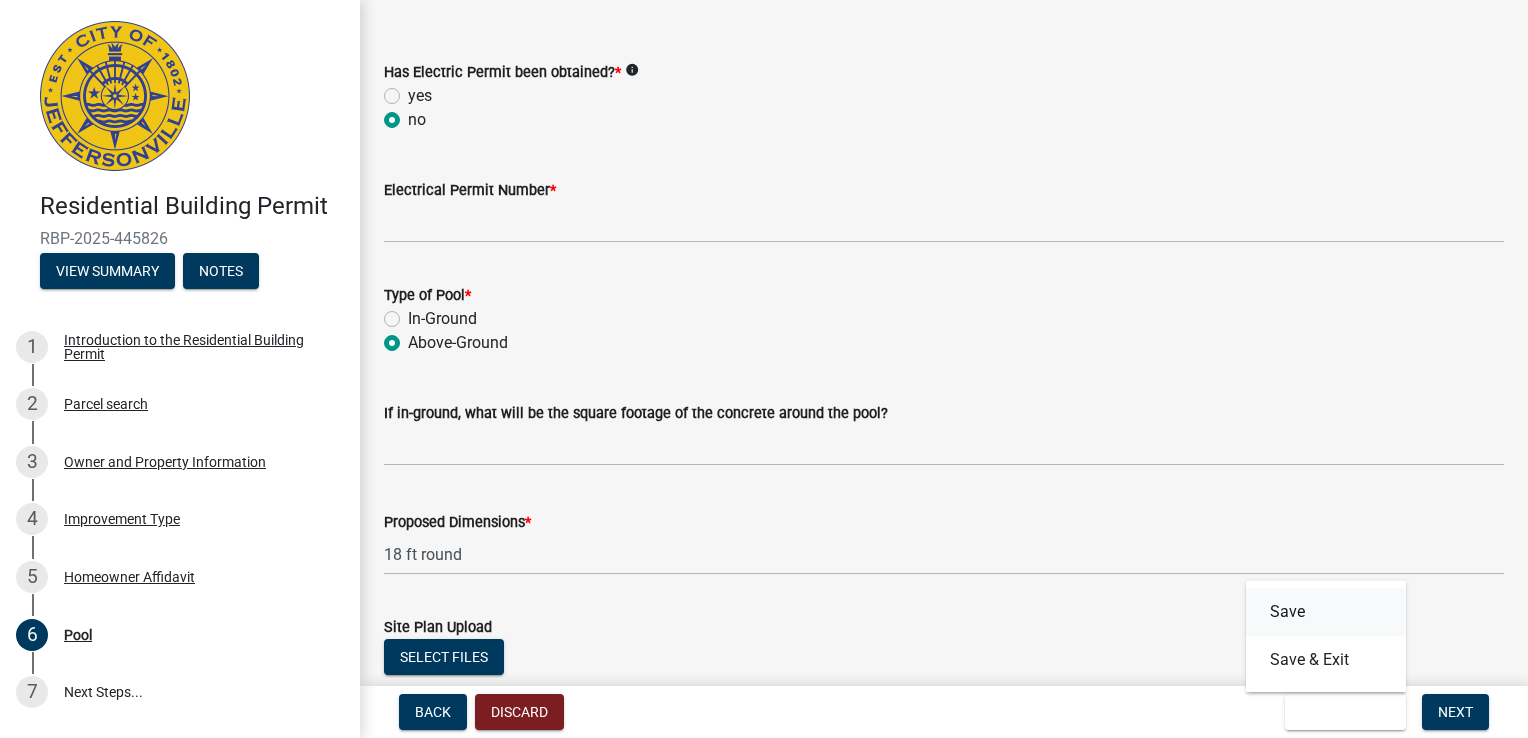 click on "Save" at bounding box center (1326, 612) 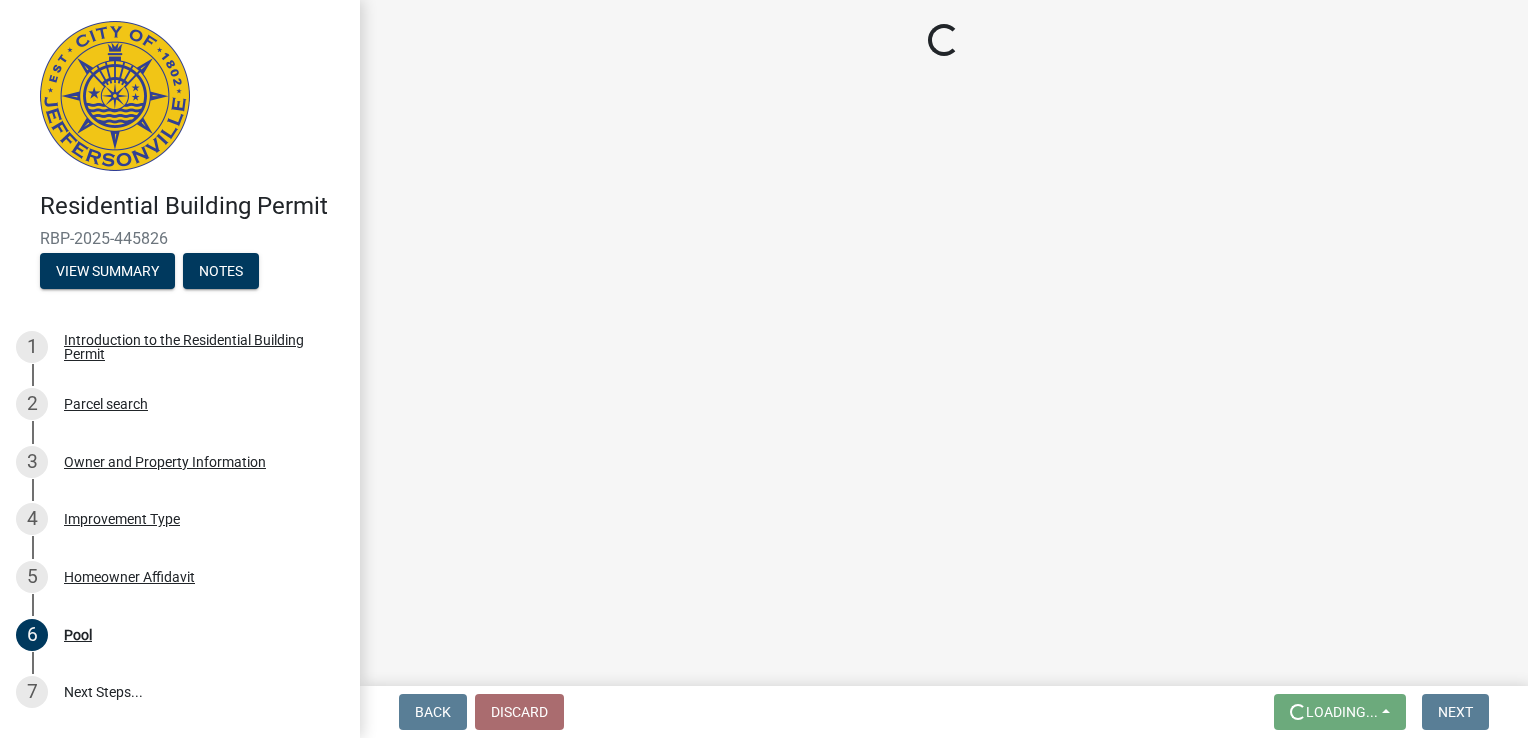 scroll, scrollTop: 0, scrollLeft: 0, axis: both 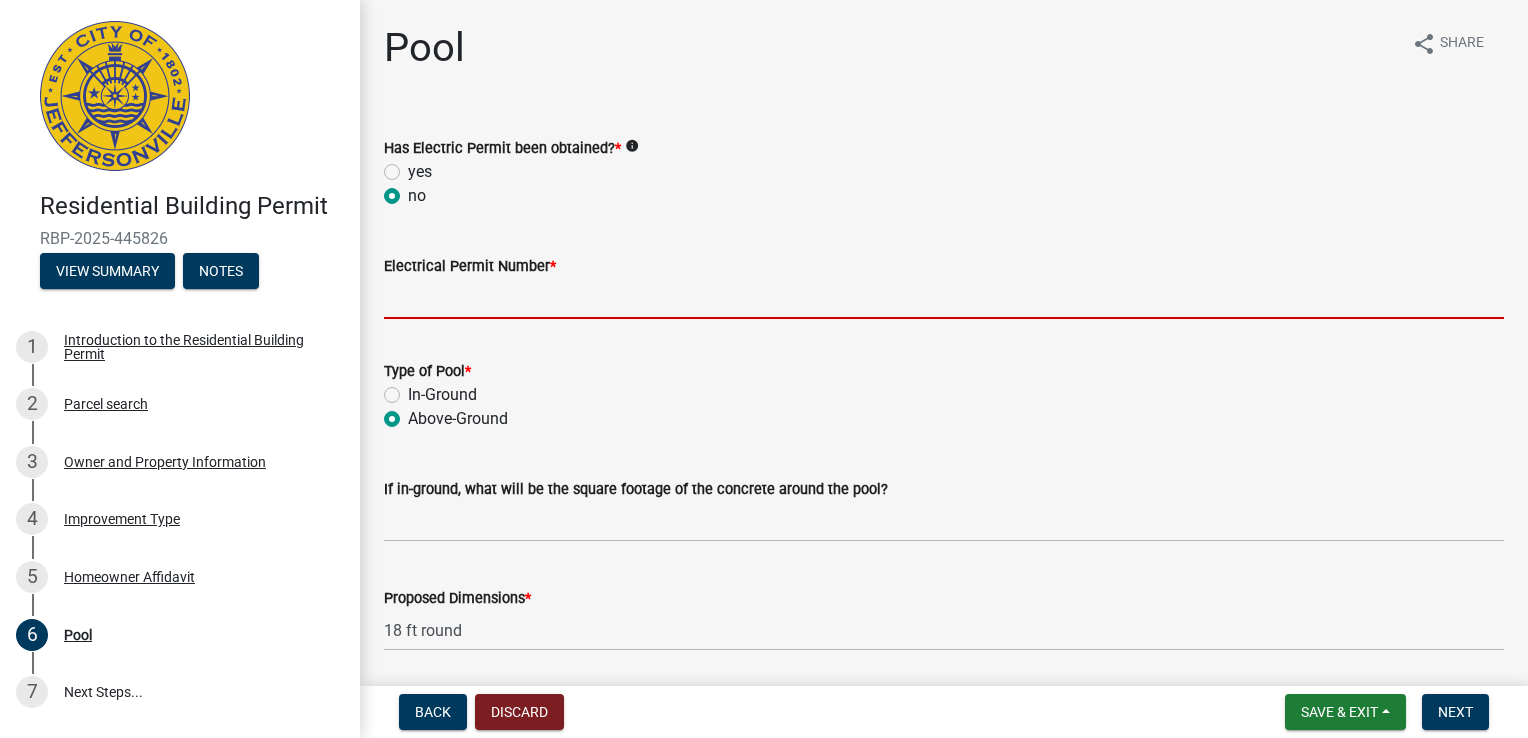 click on "Electrical Permit Number  *" at bounding box center (944, 298) 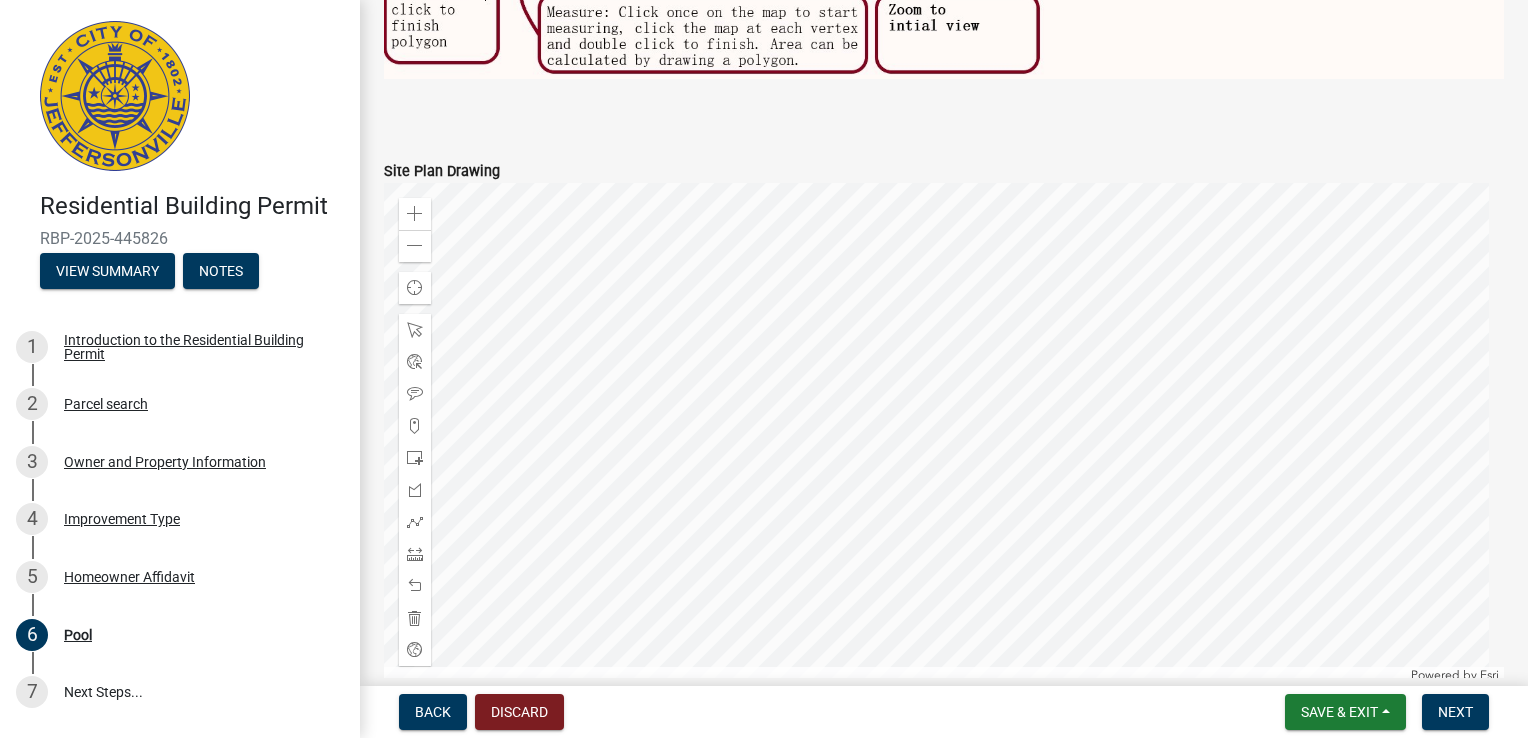 scroll, scrollTop: 1377, scrollLeft: 0, axis: vertical 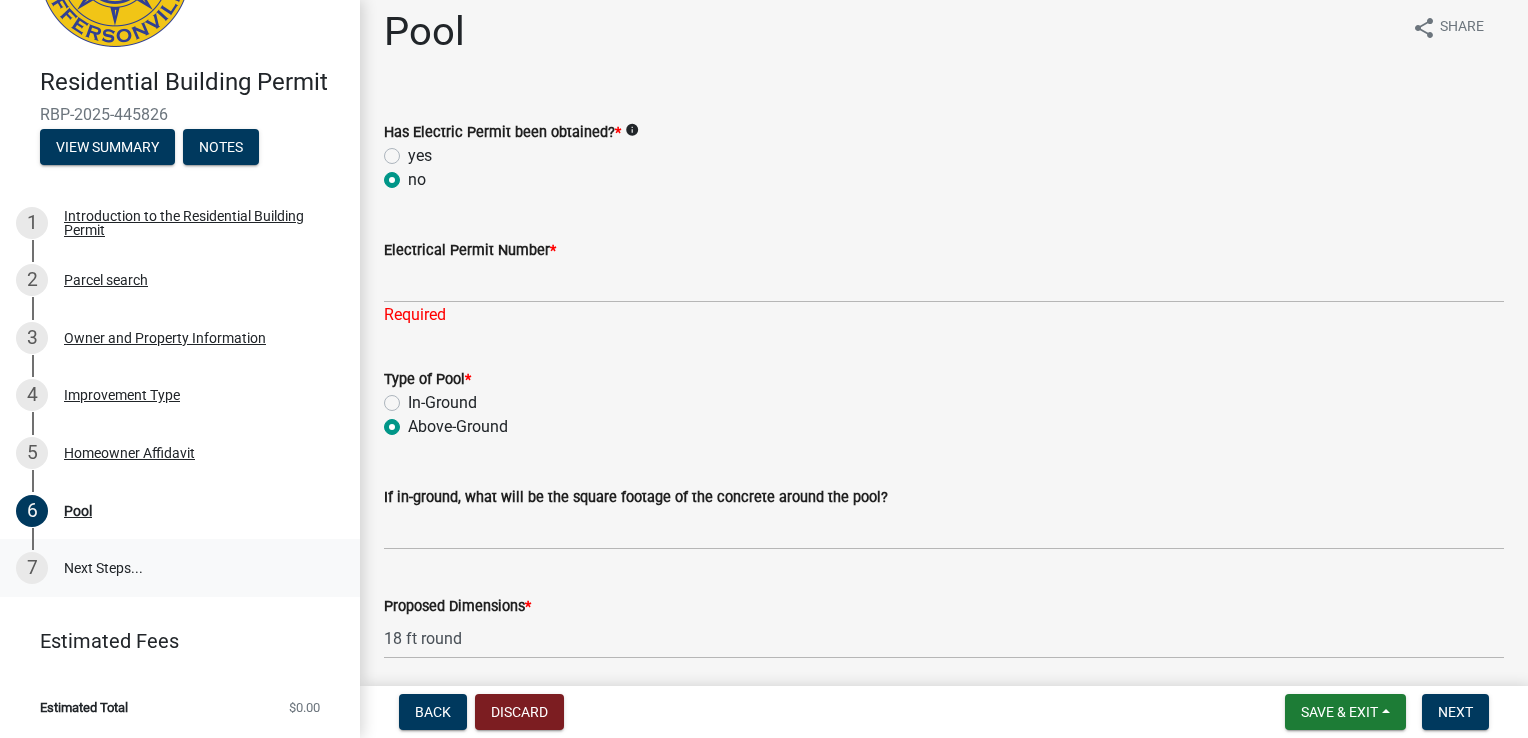 click on "7   Next Steps..." at bounding box center [180, 568] 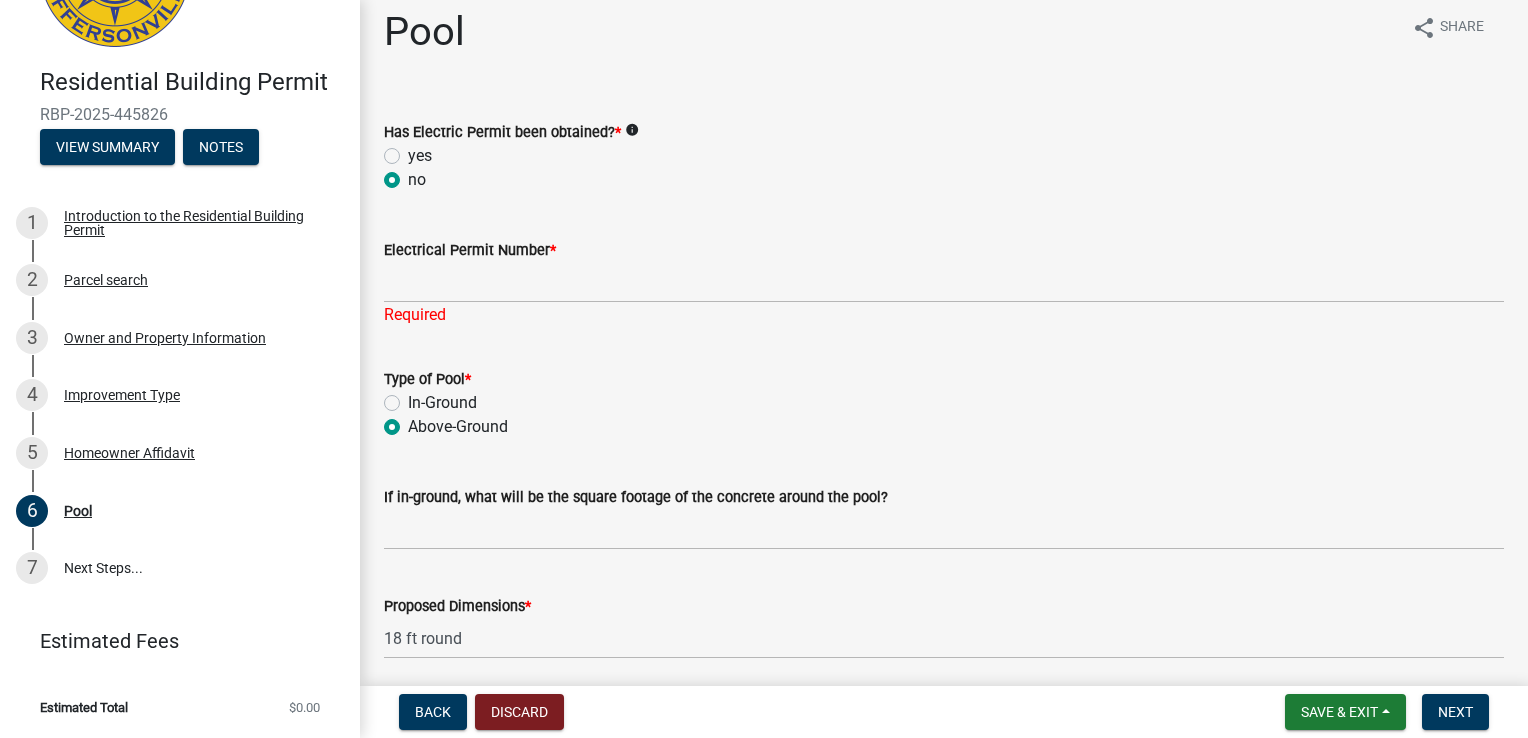 scroll, scrollTop: 0, scrollLeft: 0, axis: both 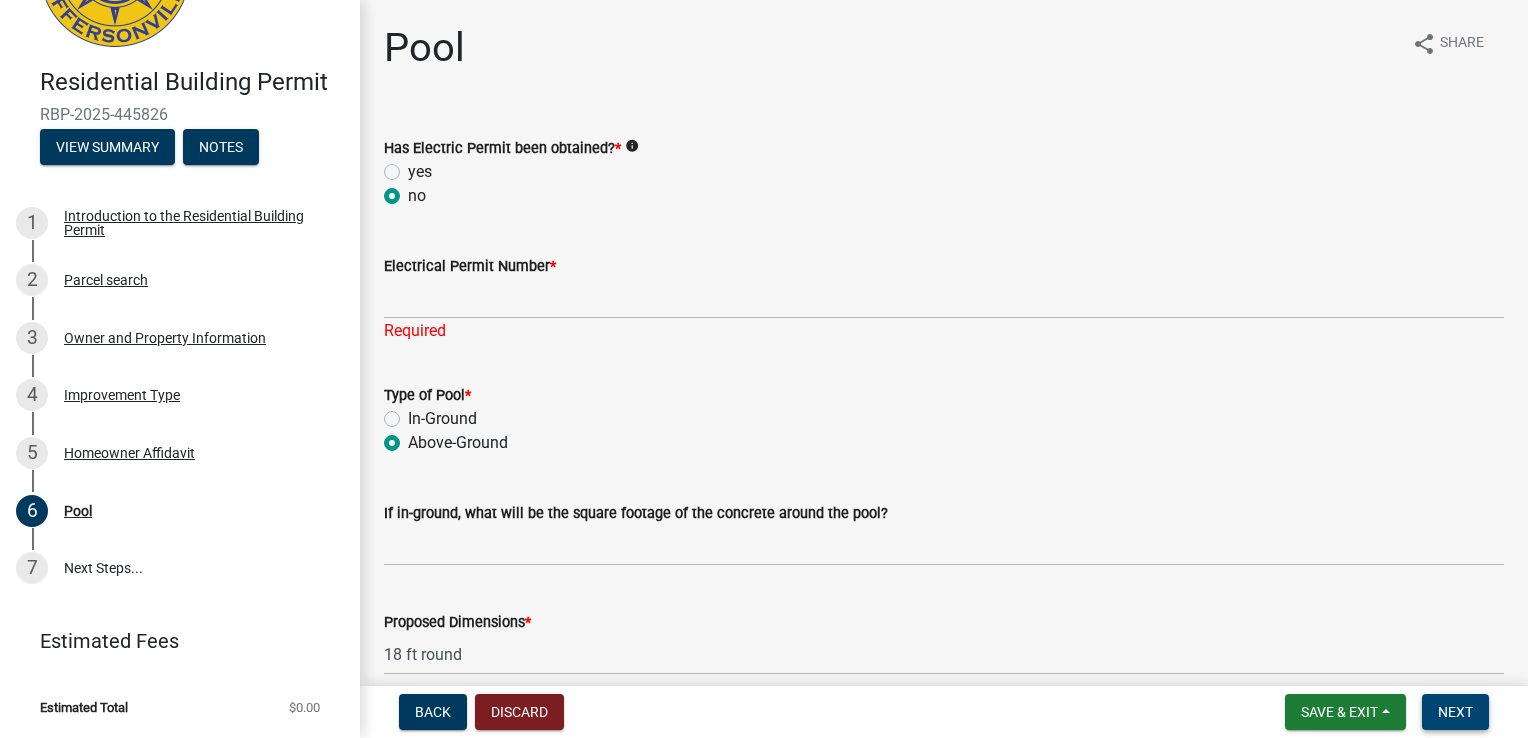 click on "Next" at bounding box center (1455, 712) 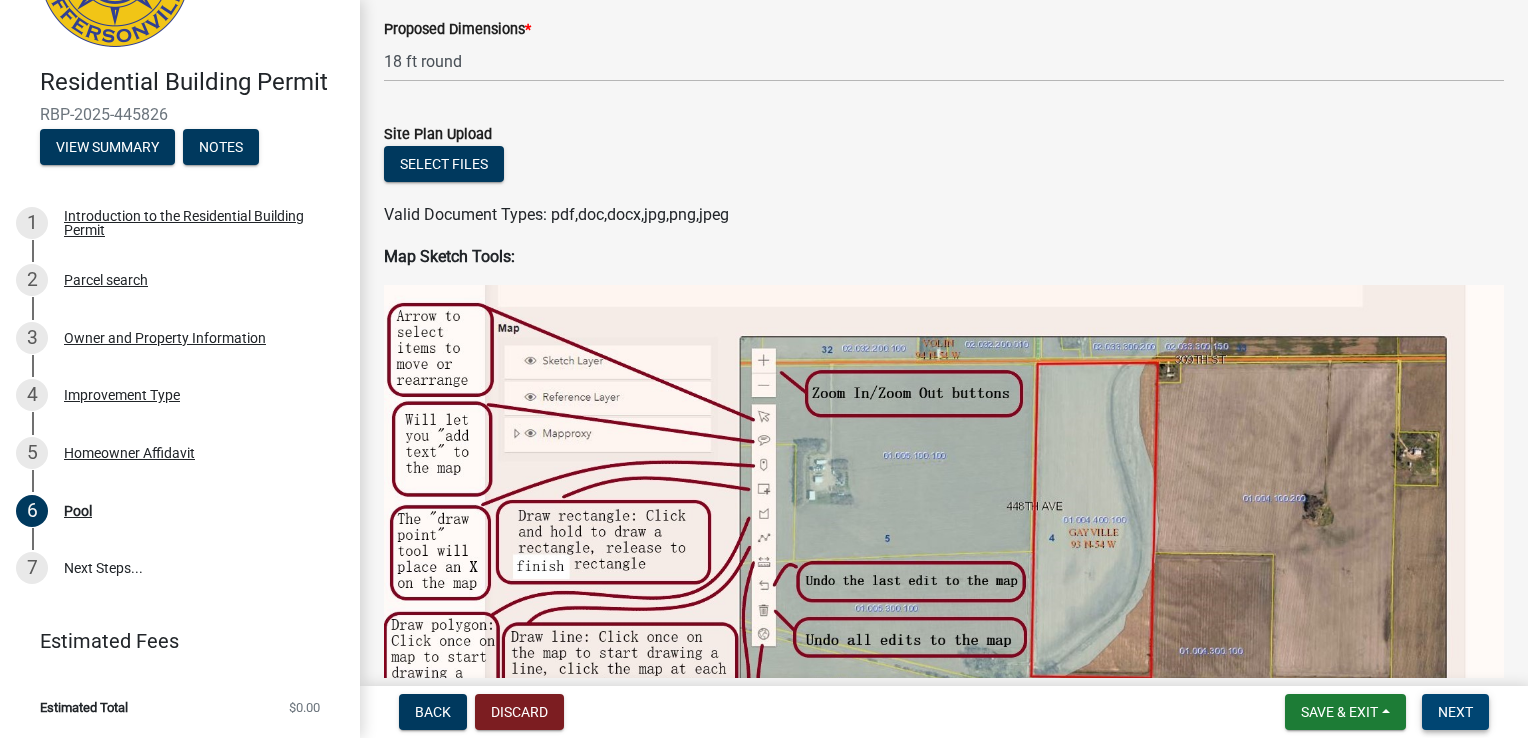 scroll, scrollTop: 1187, scrollLeft: 0, axis: vertical 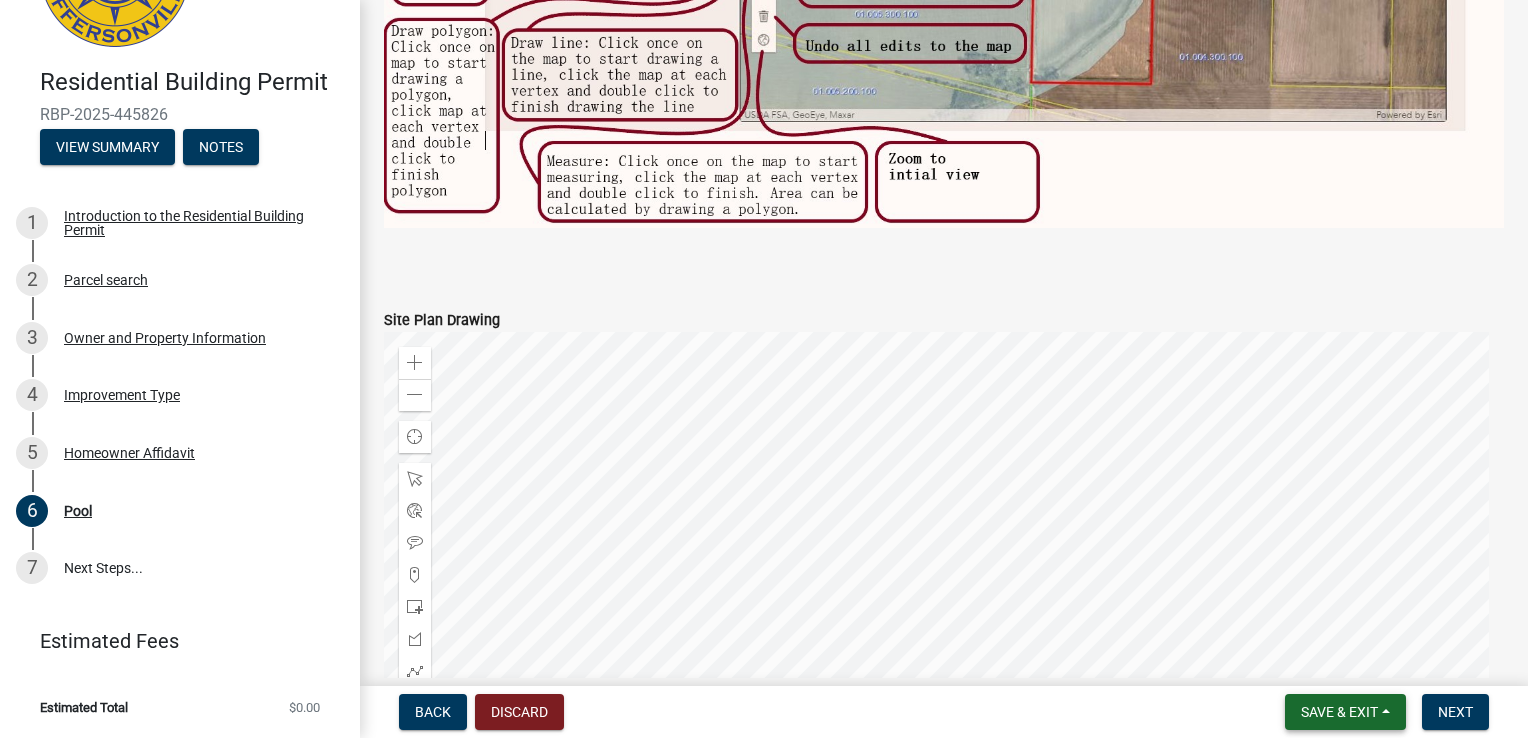 click on "Save & Exit" at bounding box center [1345, 712] 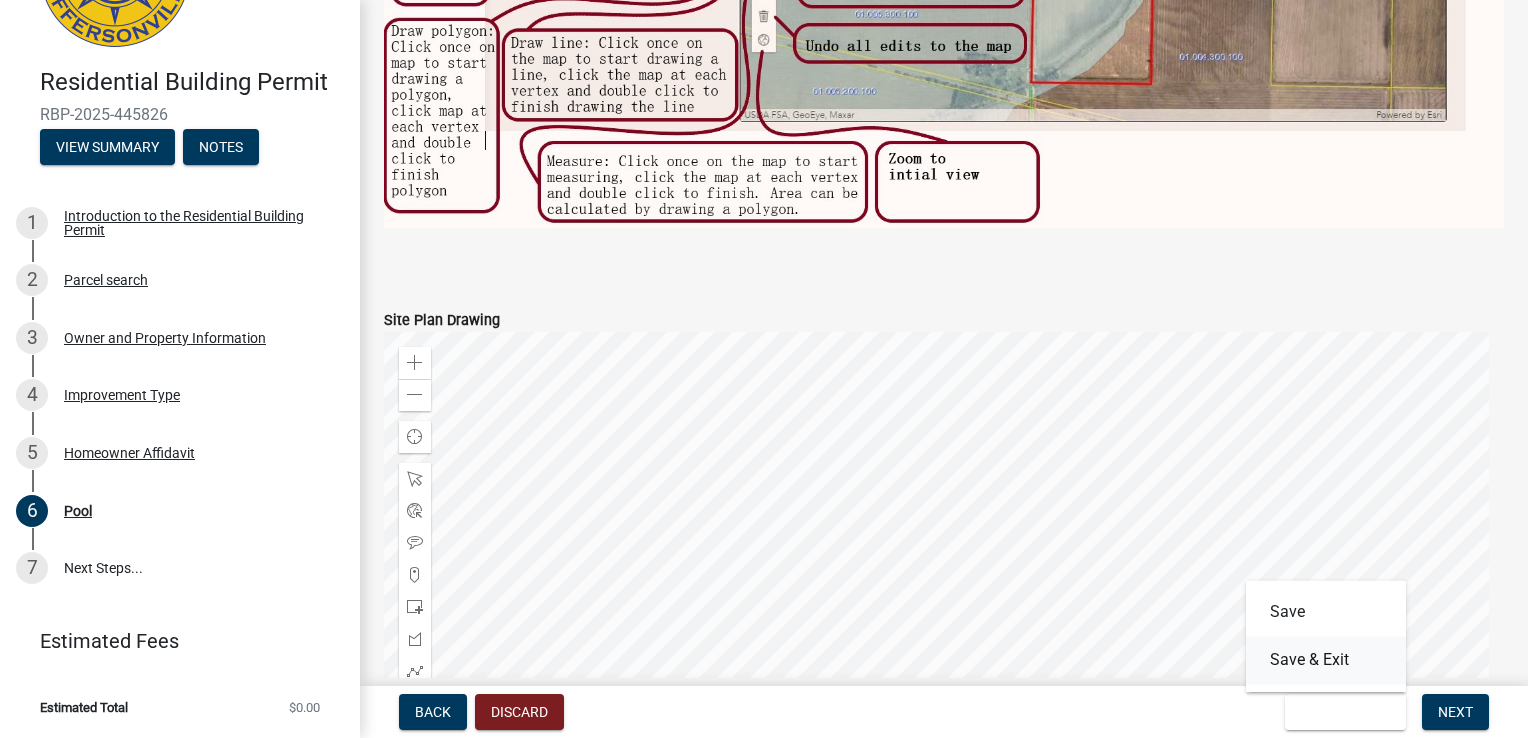 click on "Save & Exit" at bounding box center (1326, 660) 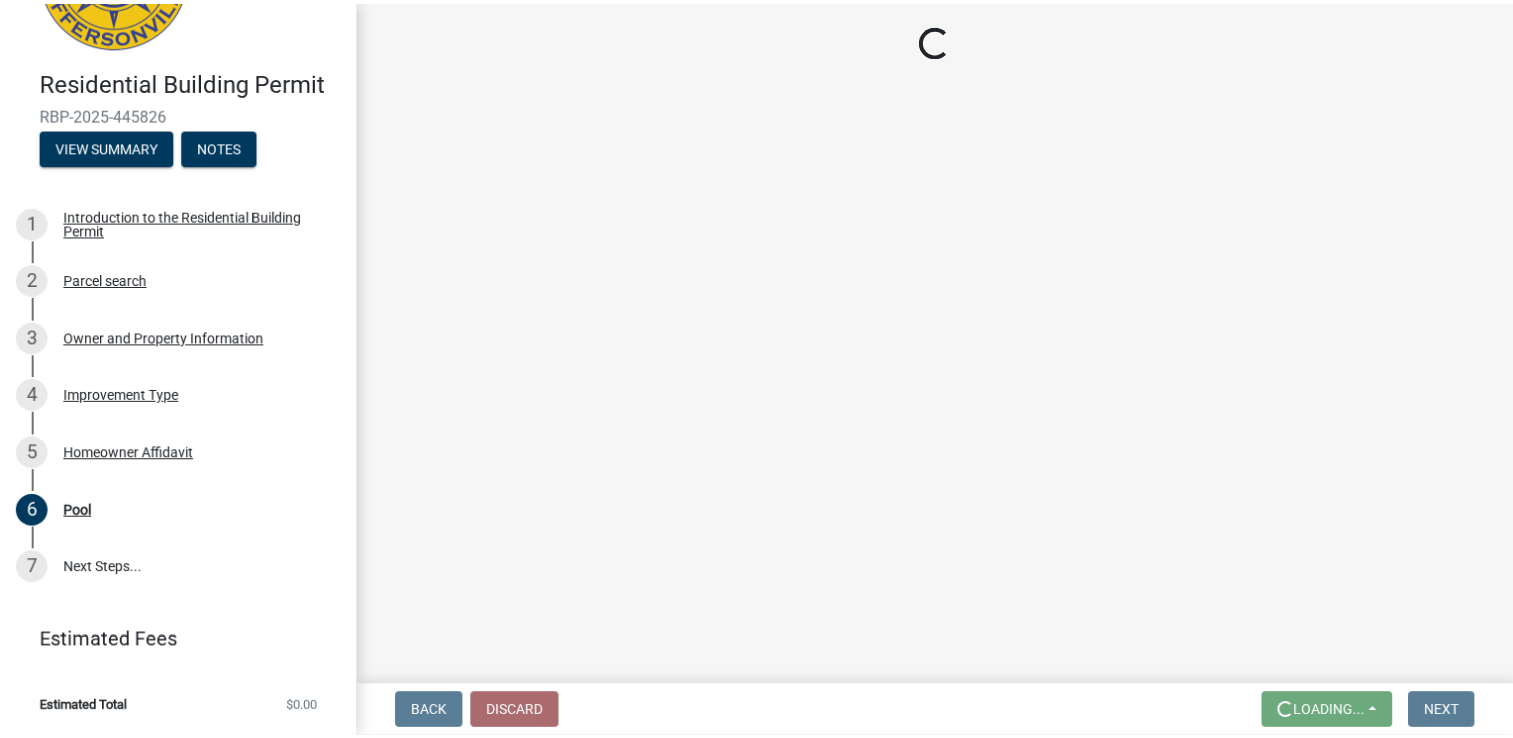 scroll, scrollTop: 0, scrollLeft: 0, axis: both 